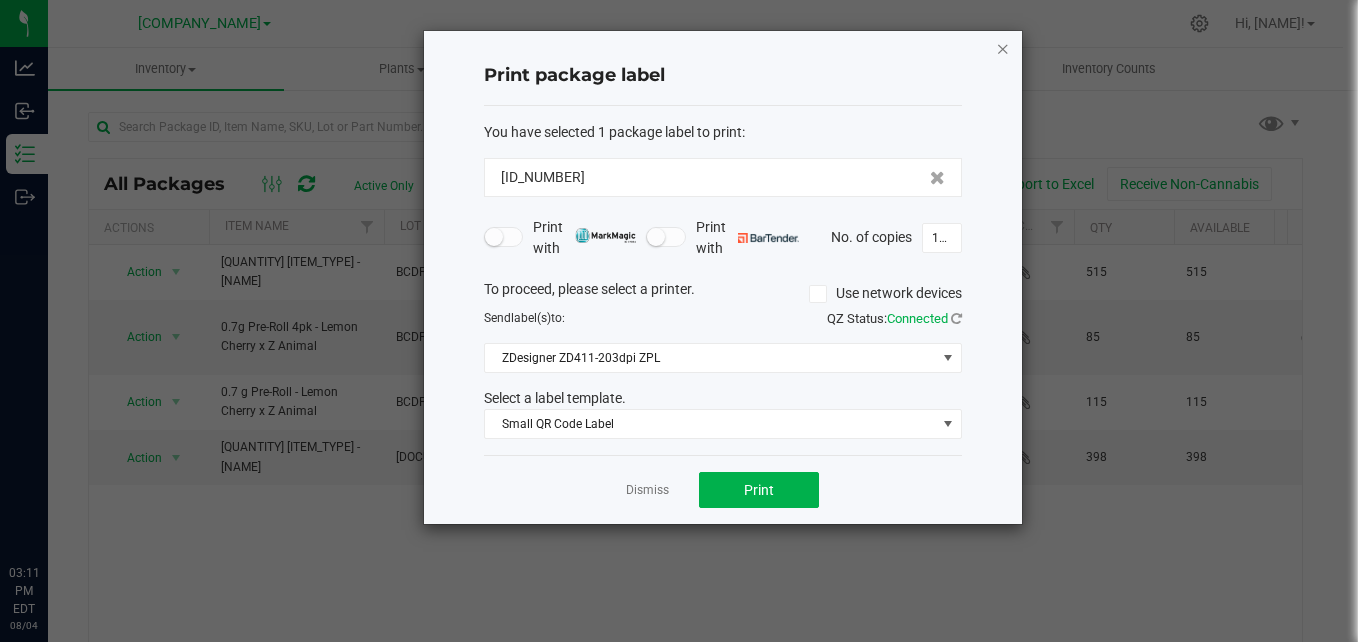 scroll, scrollTop: 0, scrollLeft: 0, axis: both 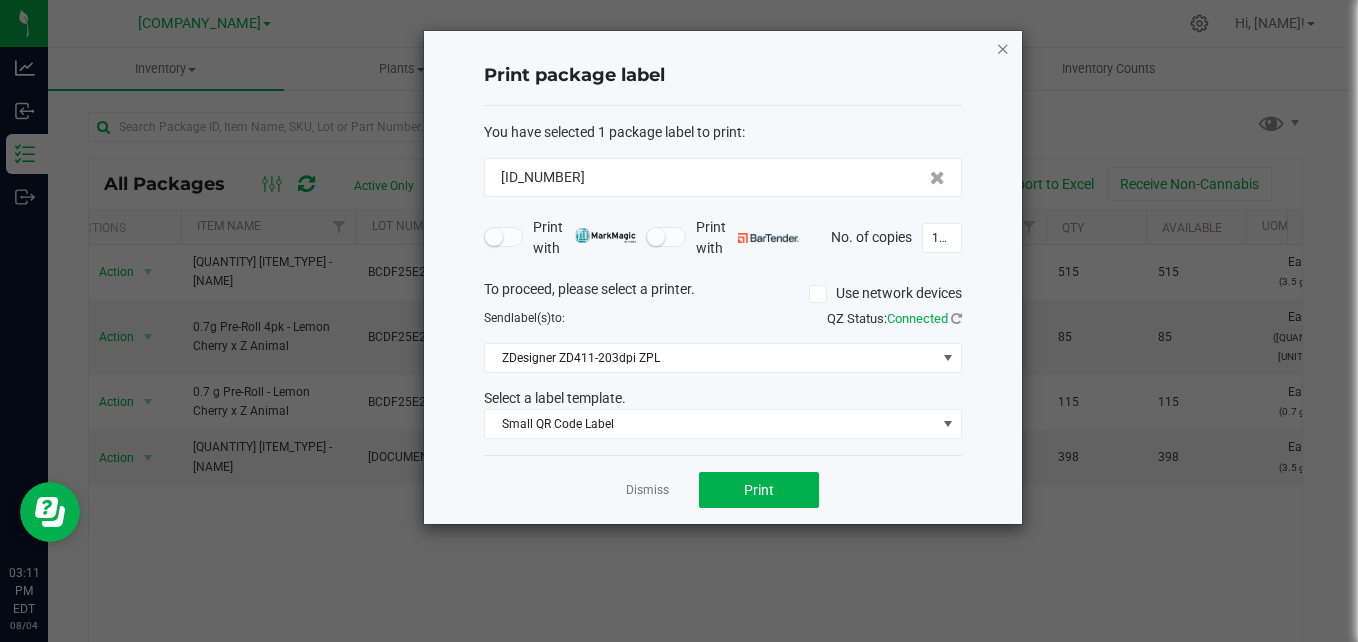 click on "Print package label  You have selected 1 package label to print  :   [ID_NUMBER]   Print with   Print with   No. of copies  100  To proceed, please select a printer.   Use network devices  Send  label(s)  to:  QZ Status:   Connected  ZDesigner ZD411-203dpi ZPL  Select a label template.  Small QR Code Label  Dismiss   Print" 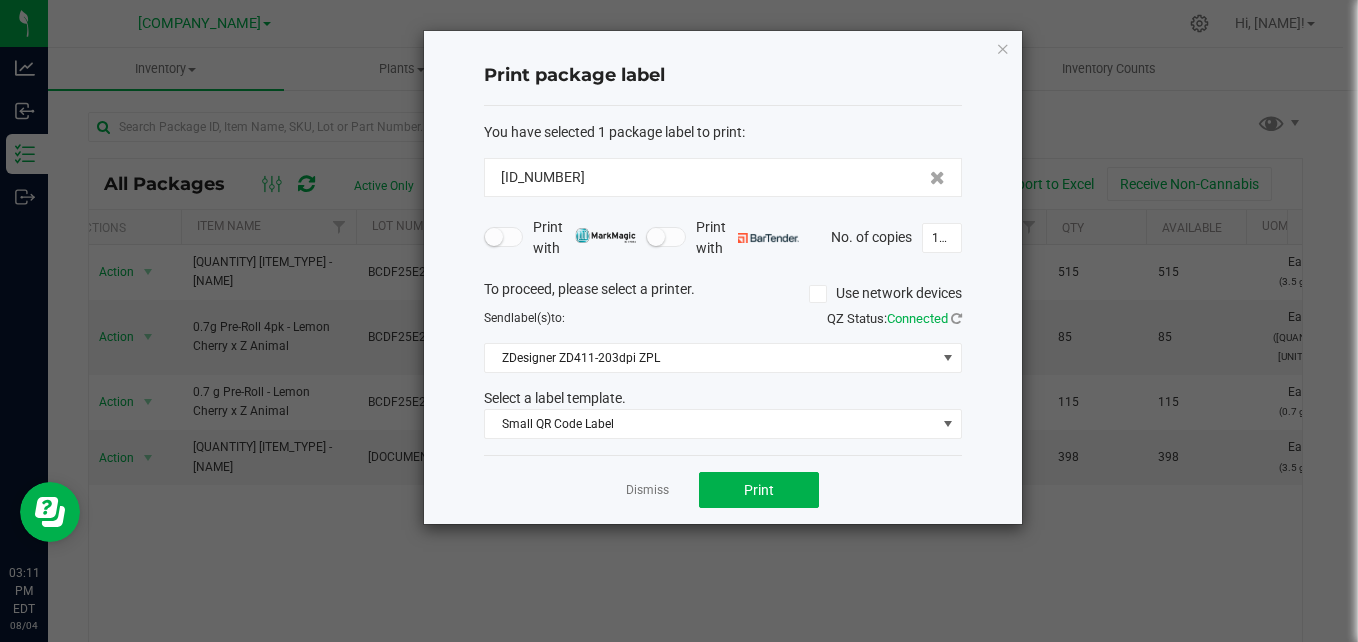 drag, startPoint x: 1004, startPoint y: 46, endPoint x: 993, endPoint y: 49, distance: 11.401754 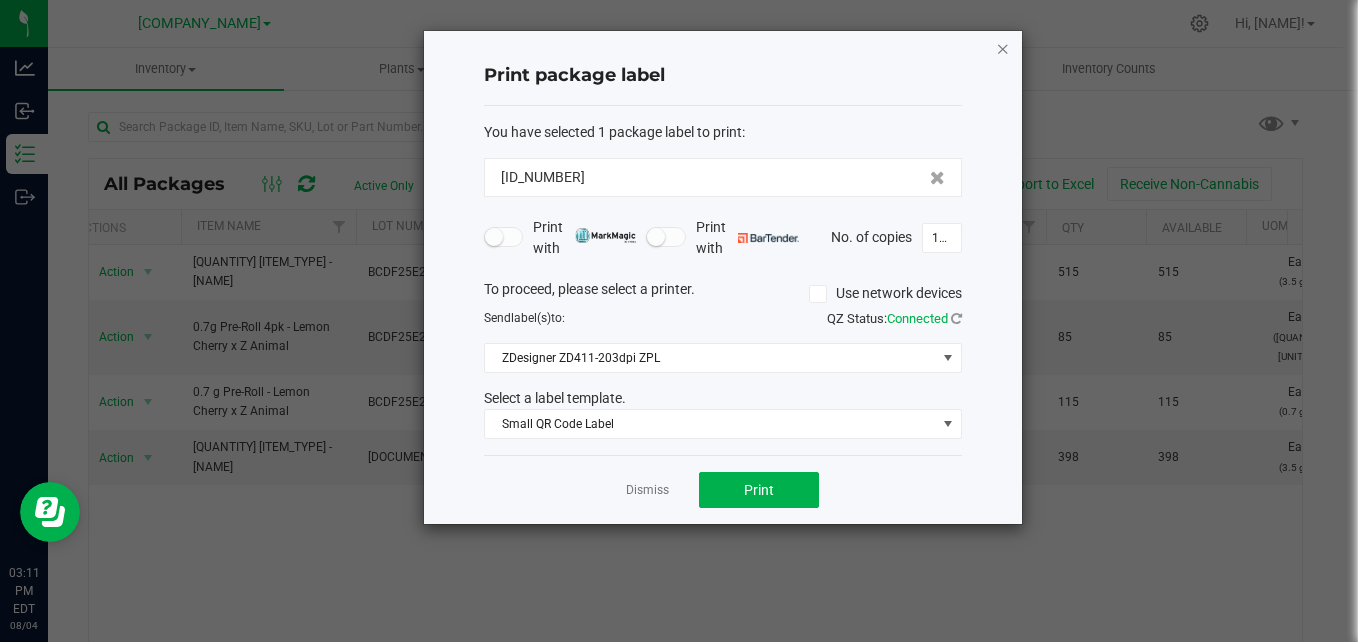 click 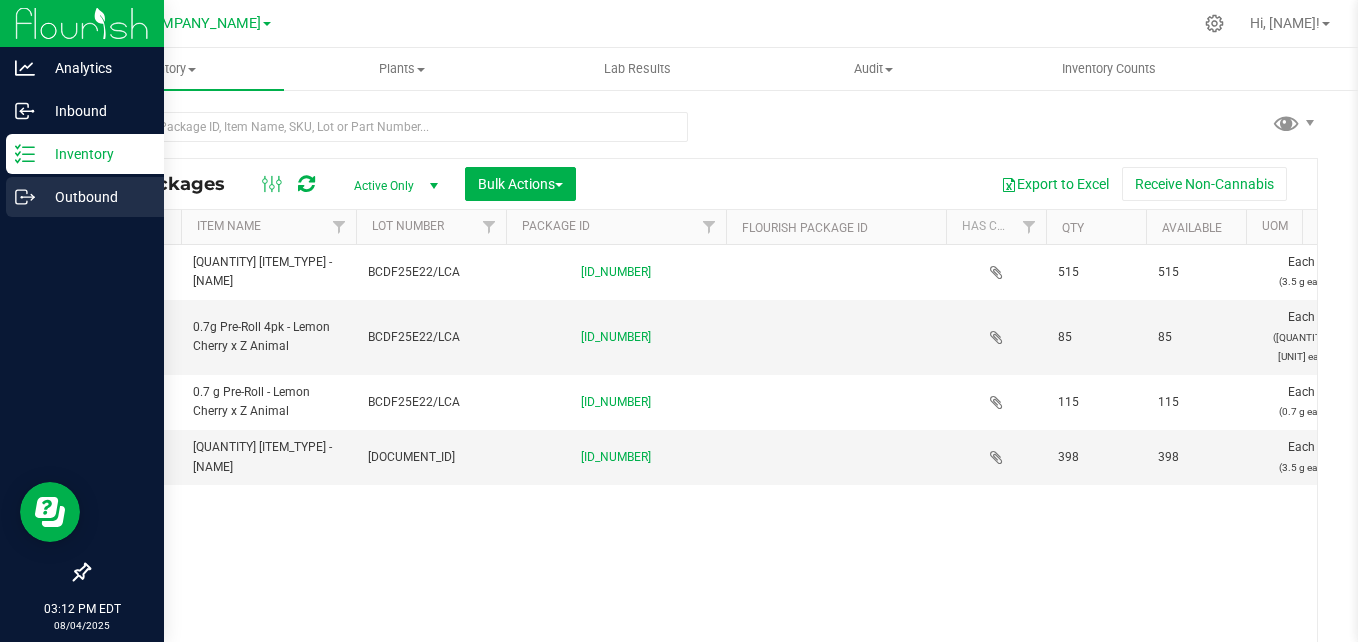 click on "Outbound" at bounding box center [85, 197] 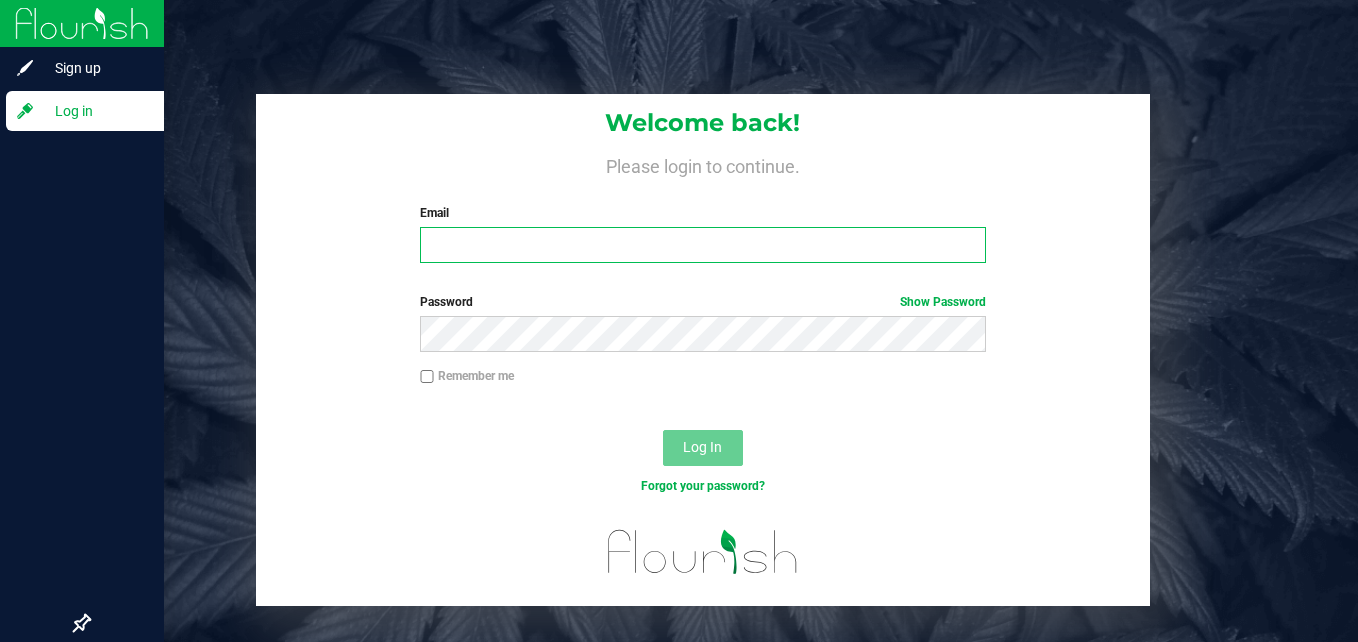 click on "Email" at bounding box center (703, 245) 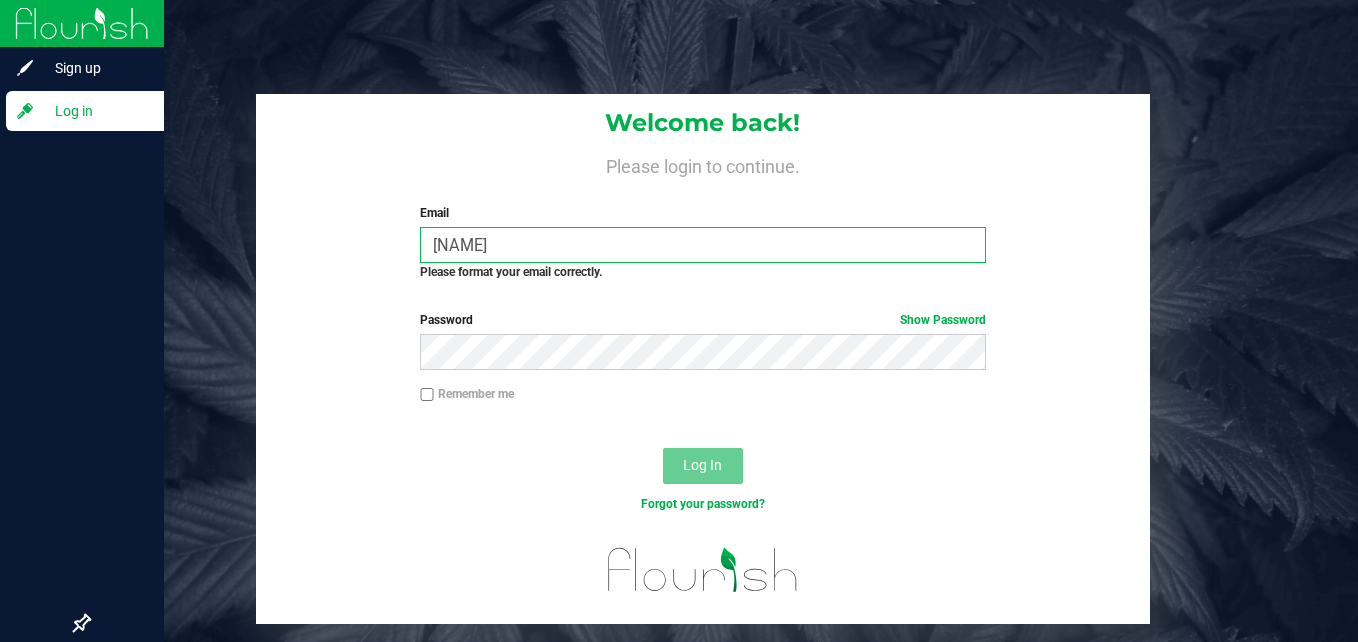 type on "[EMAIL]" 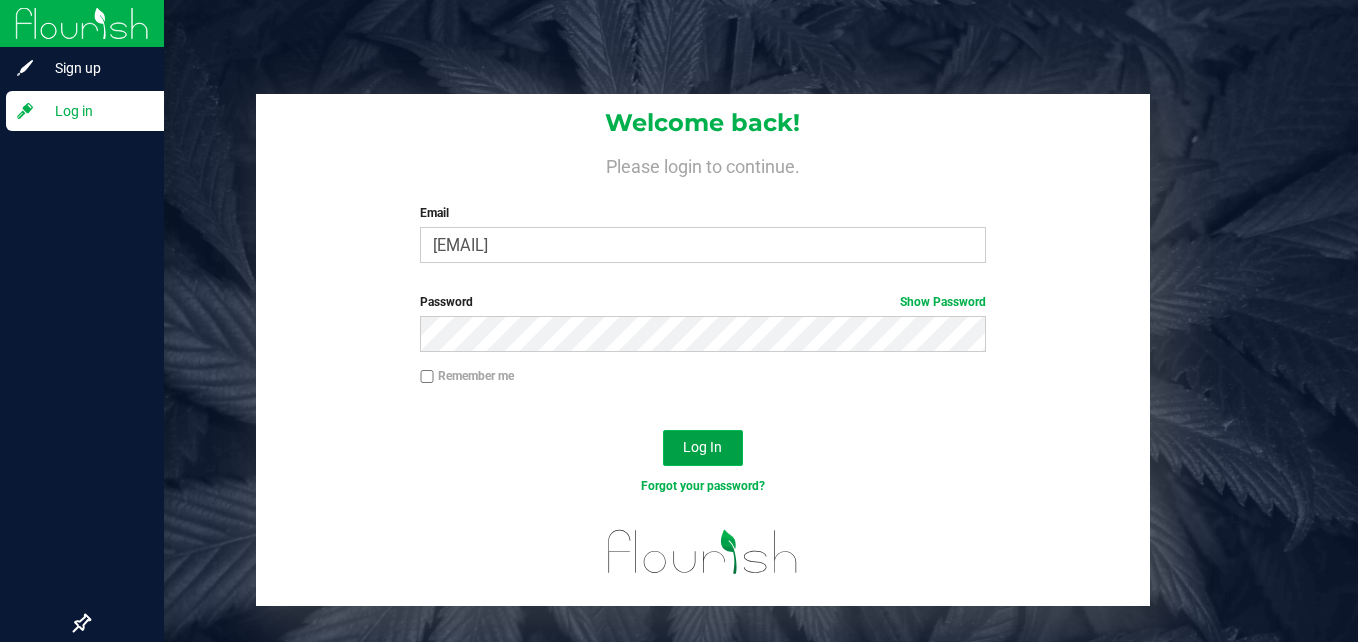 click on "Log In" at bounding box center [702, 447] 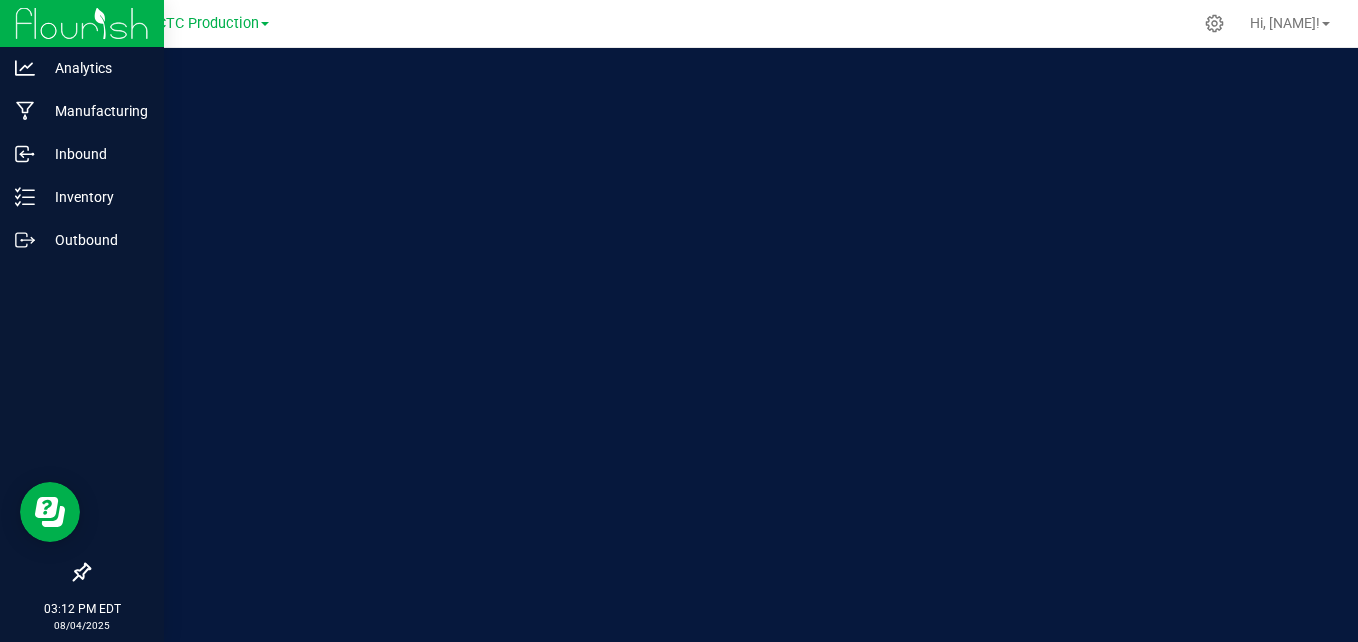 scroll, scrollTop: 0, scrollLeft: 0, axis: both 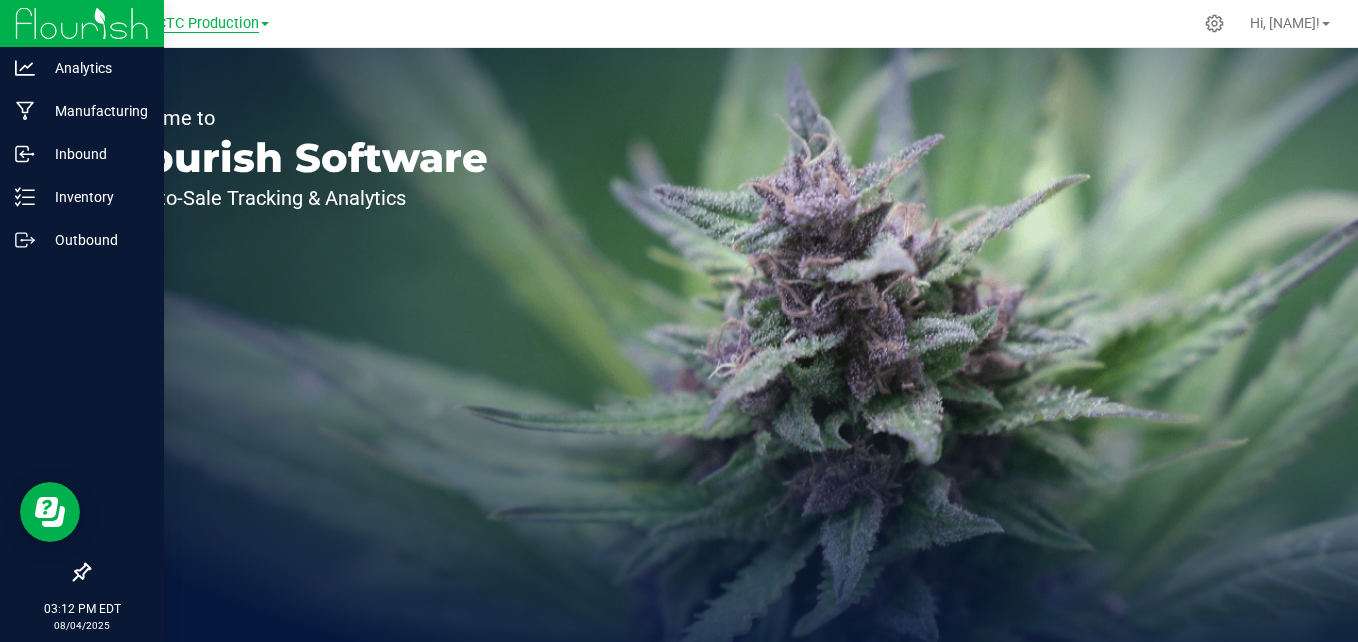 click on "SBCTC Production" at bounding box center (199, 24) 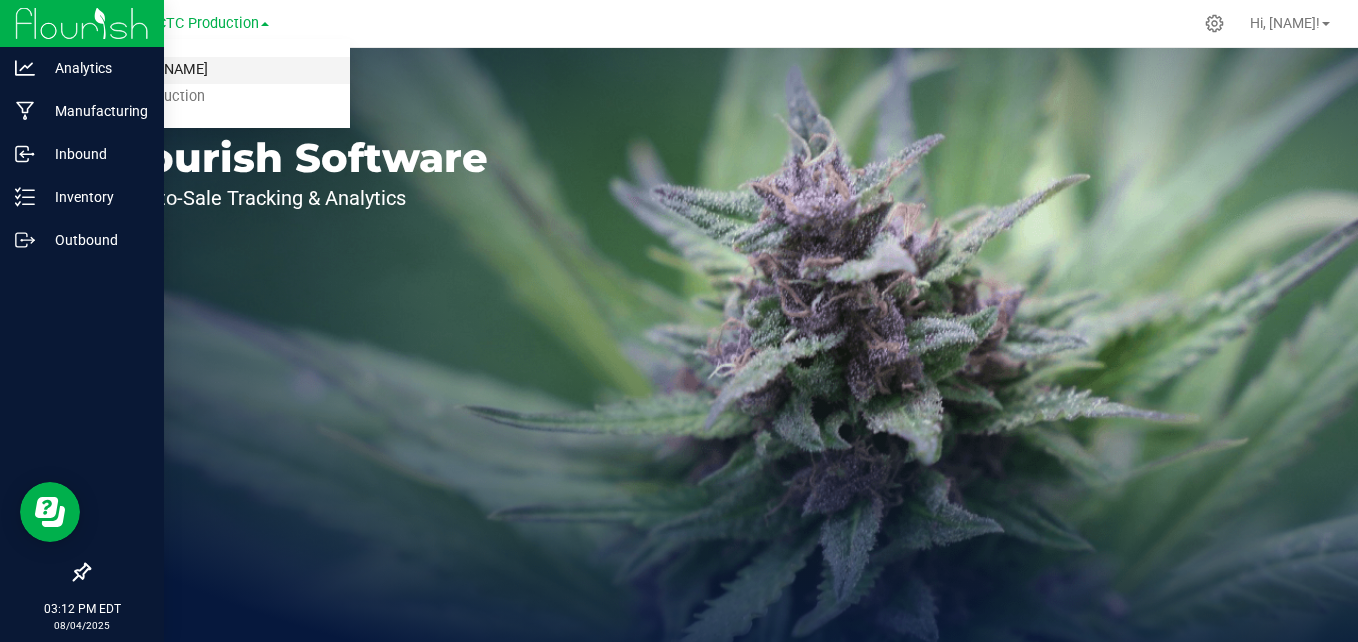 click on "[COMPANY_NAME]" at bounding box center [204, 70] 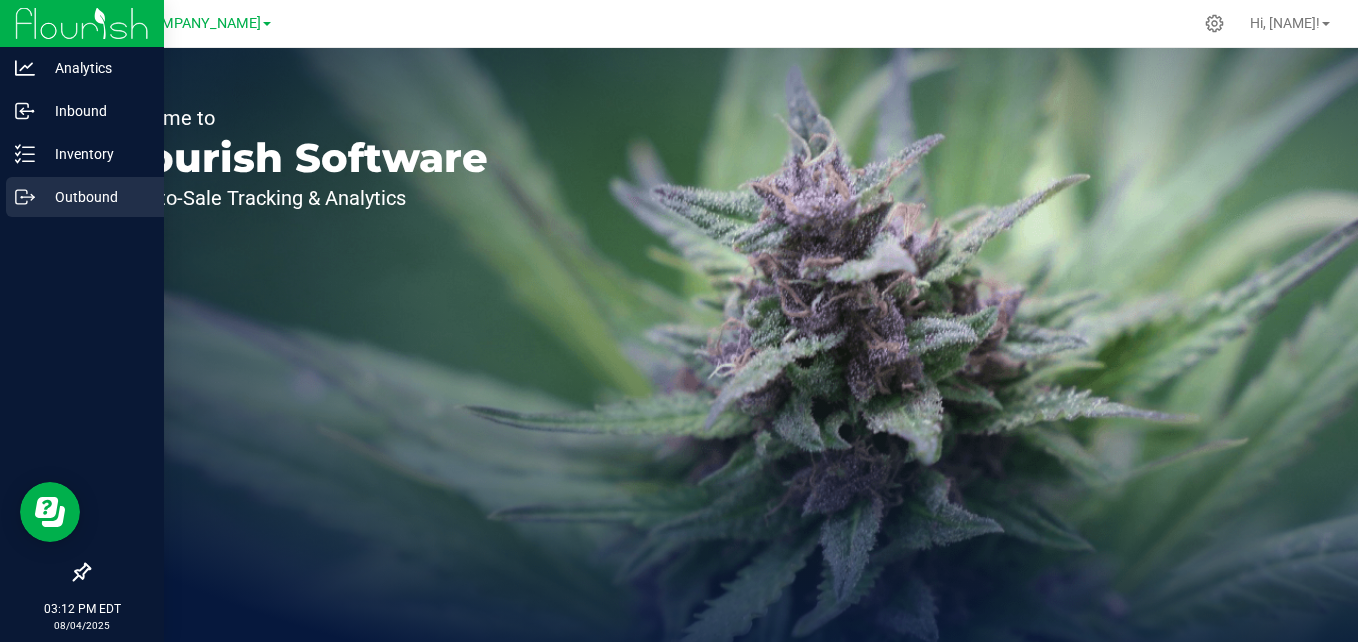 click on "Outbound" at bounding box center [95, 197] 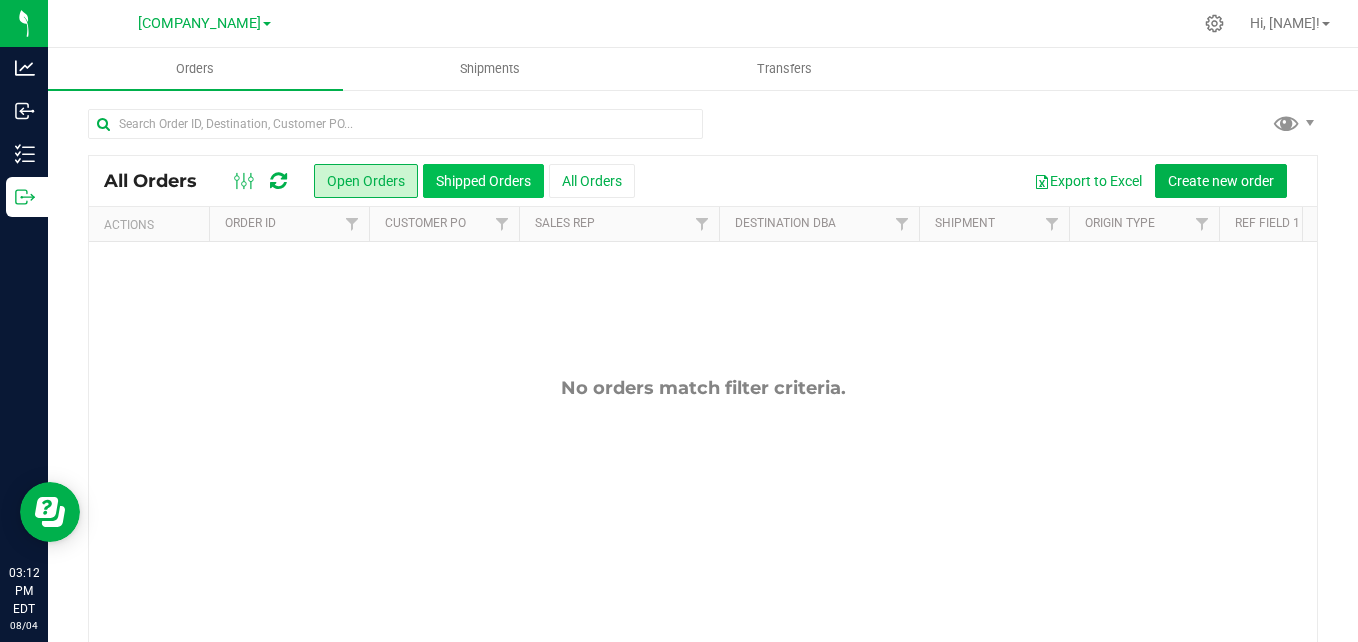 click on "Shipped Orders" at bounding box center [483, 181] 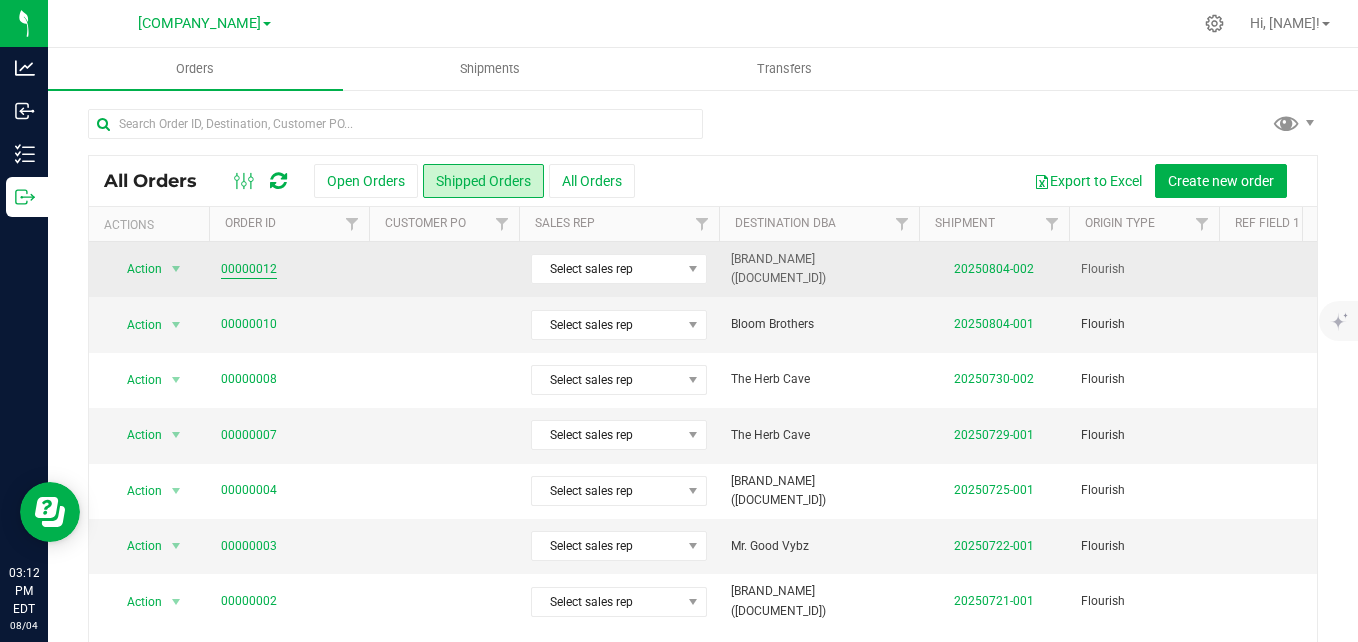click on "00000012" at bounding box center [249, 269] 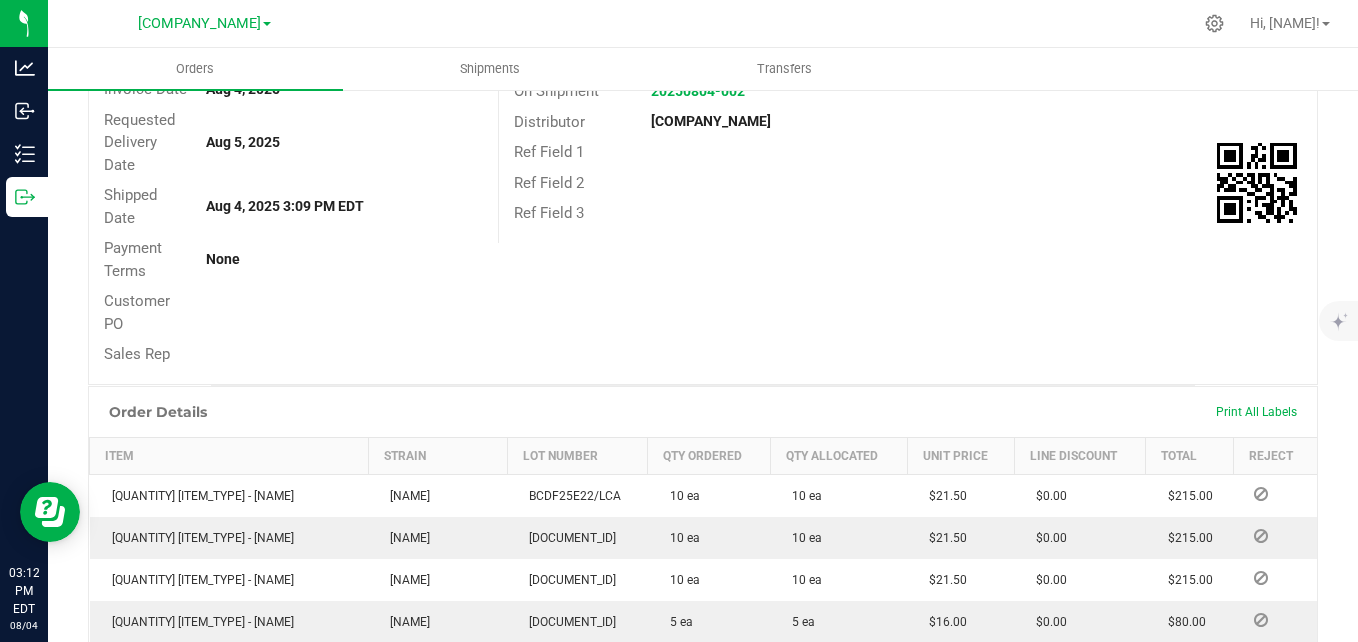 scroll, scrollTop: 311, scrollLeft: 0, axis: vertical 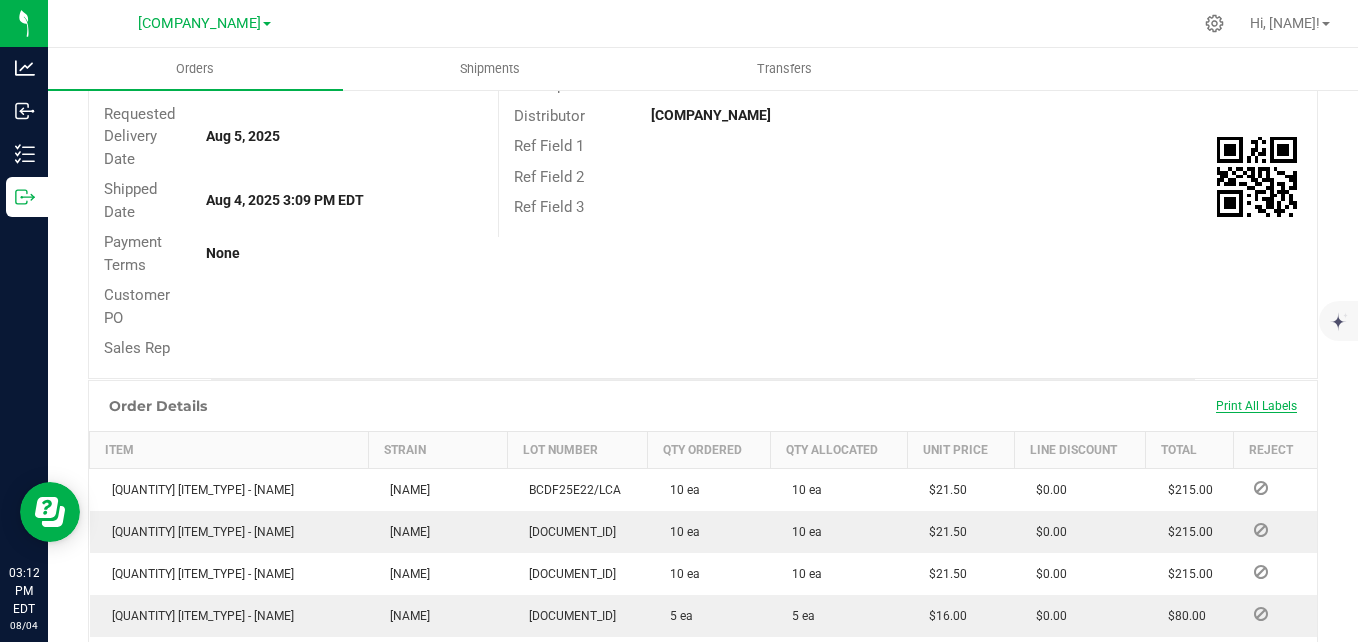 click on "Print All Labels" at bounding box center (1256, 406) 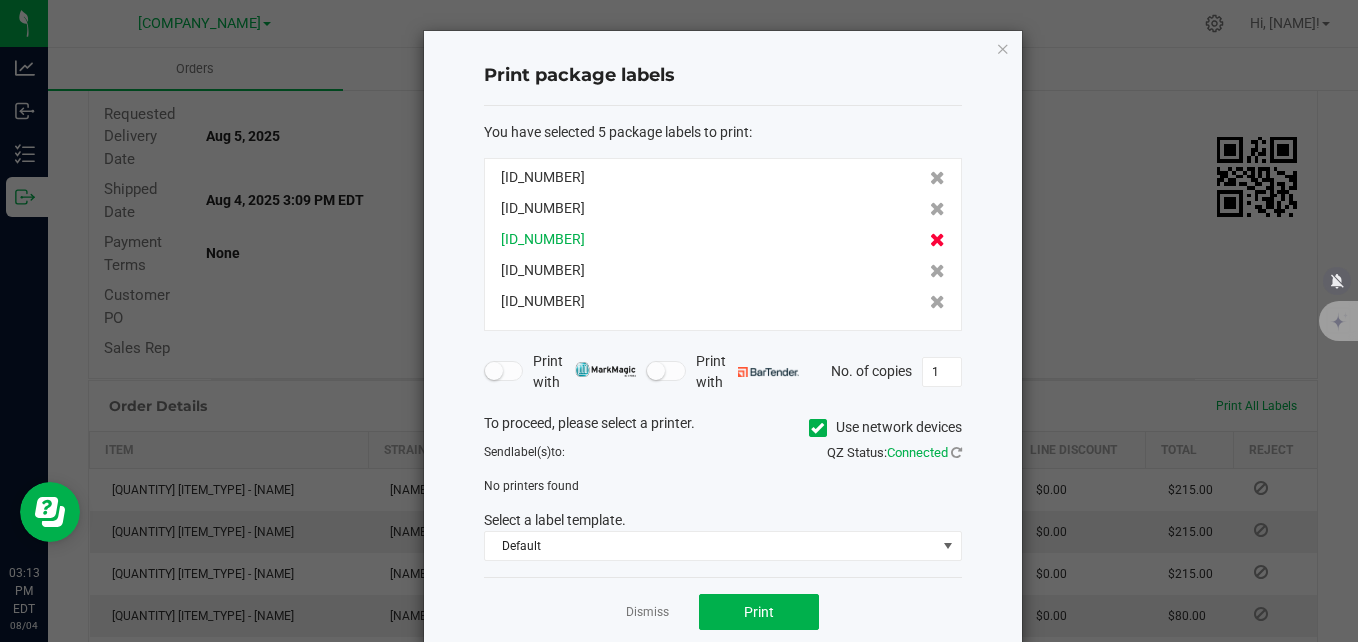 click 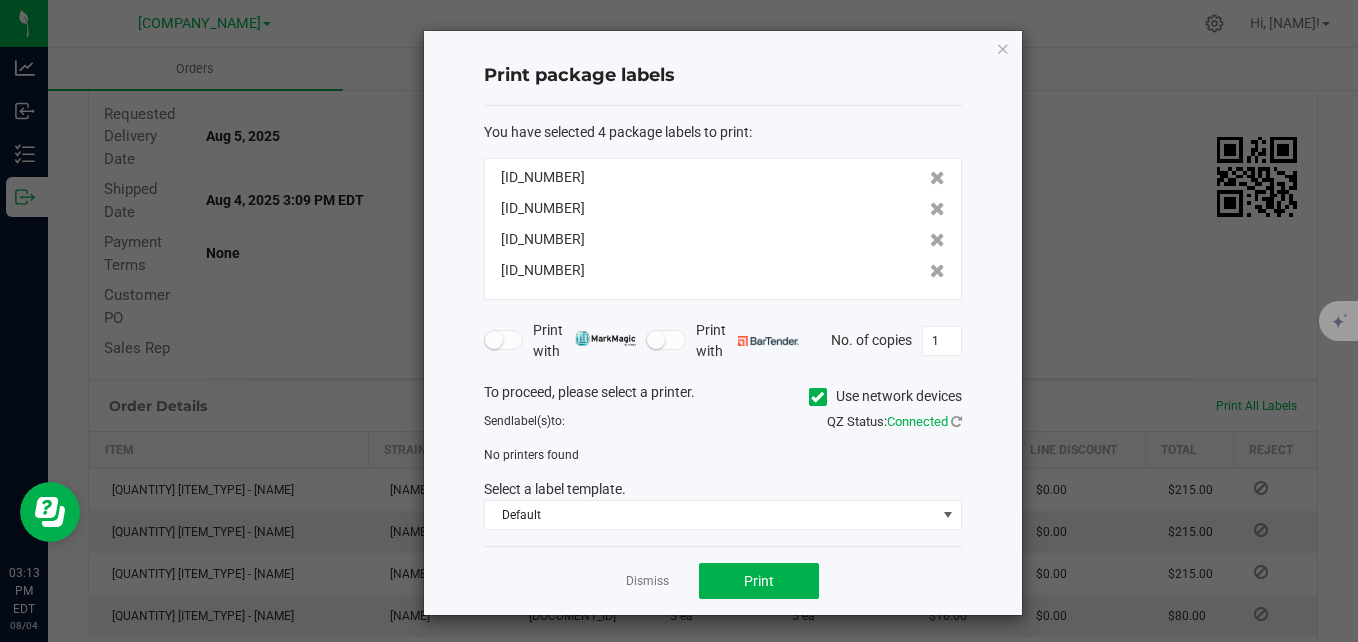 click on "[ID_NUMBER]   [ID_NUMBER]   [ID_NUMBER]   [ID_NUMBER]" 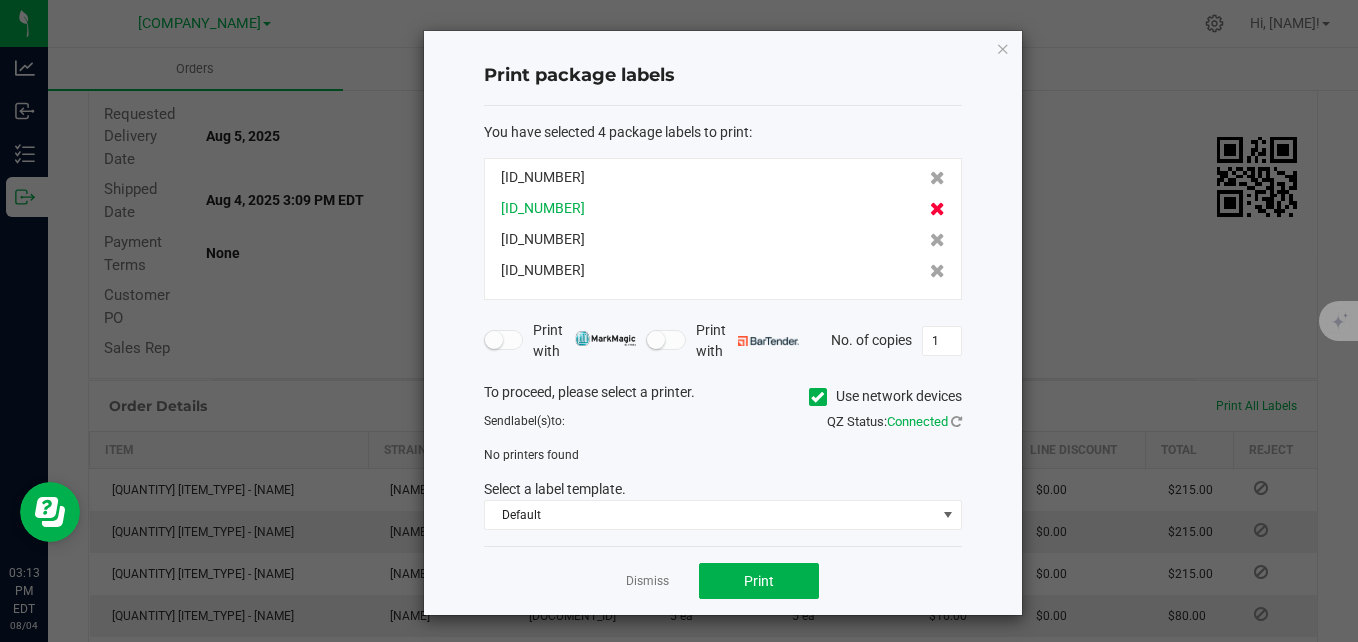 click 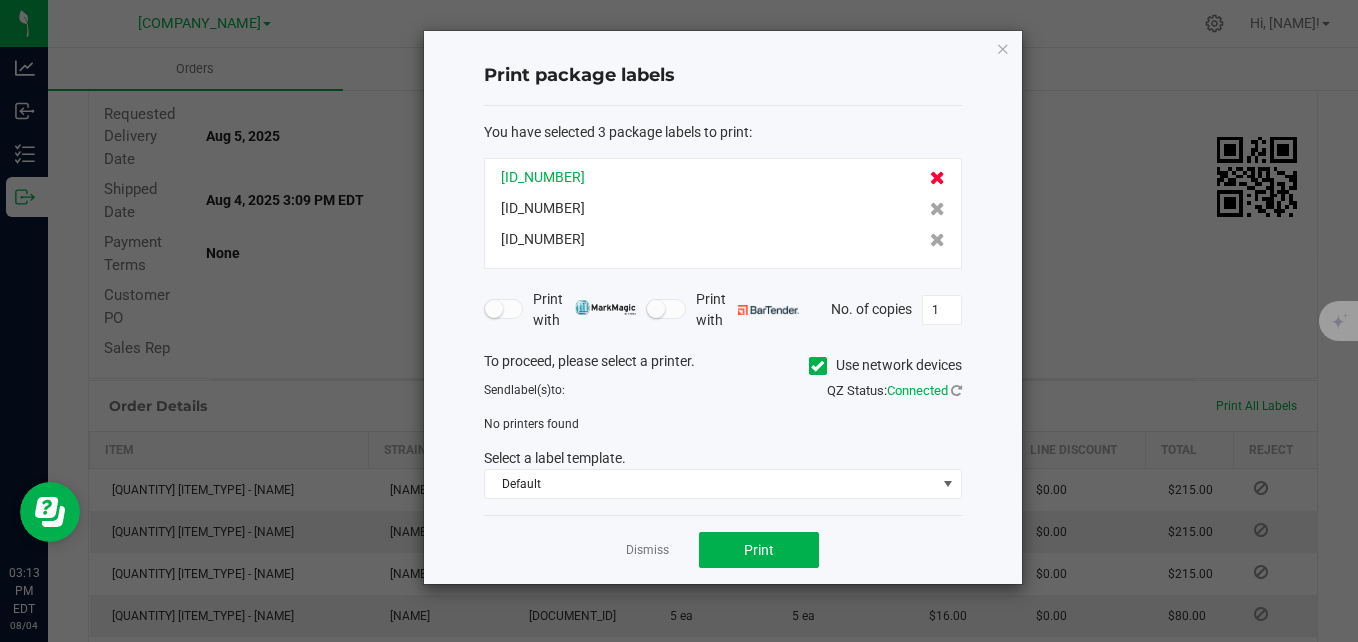 click 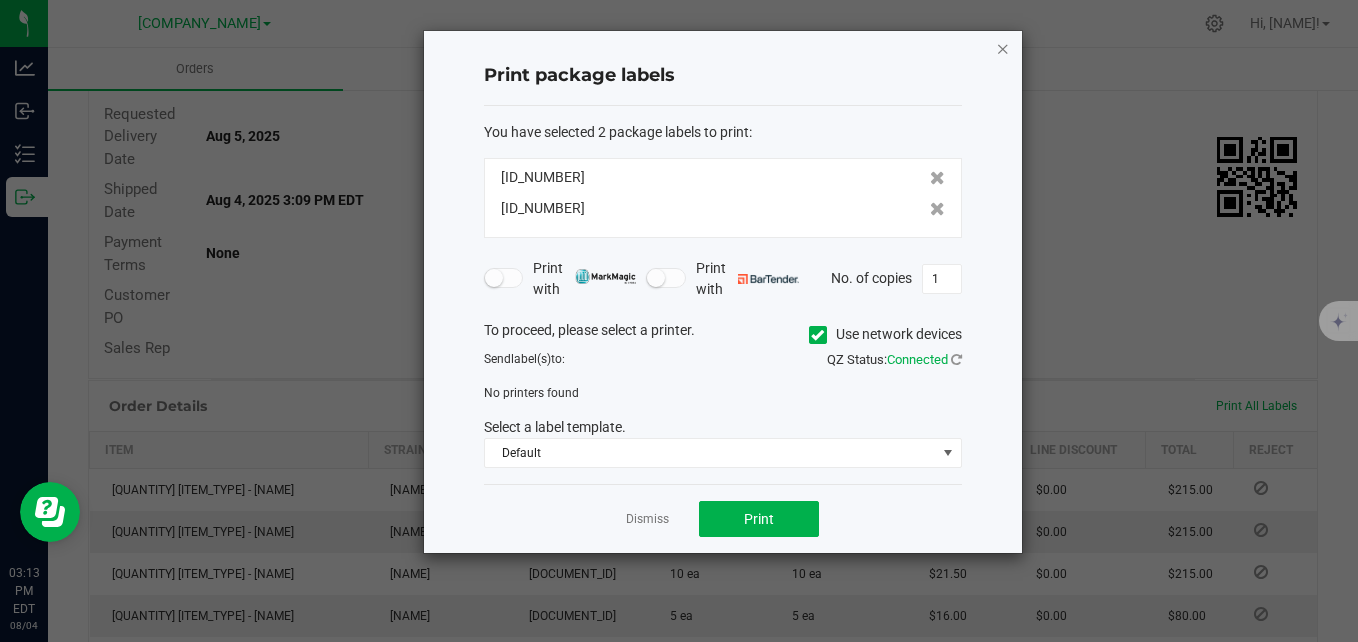 click 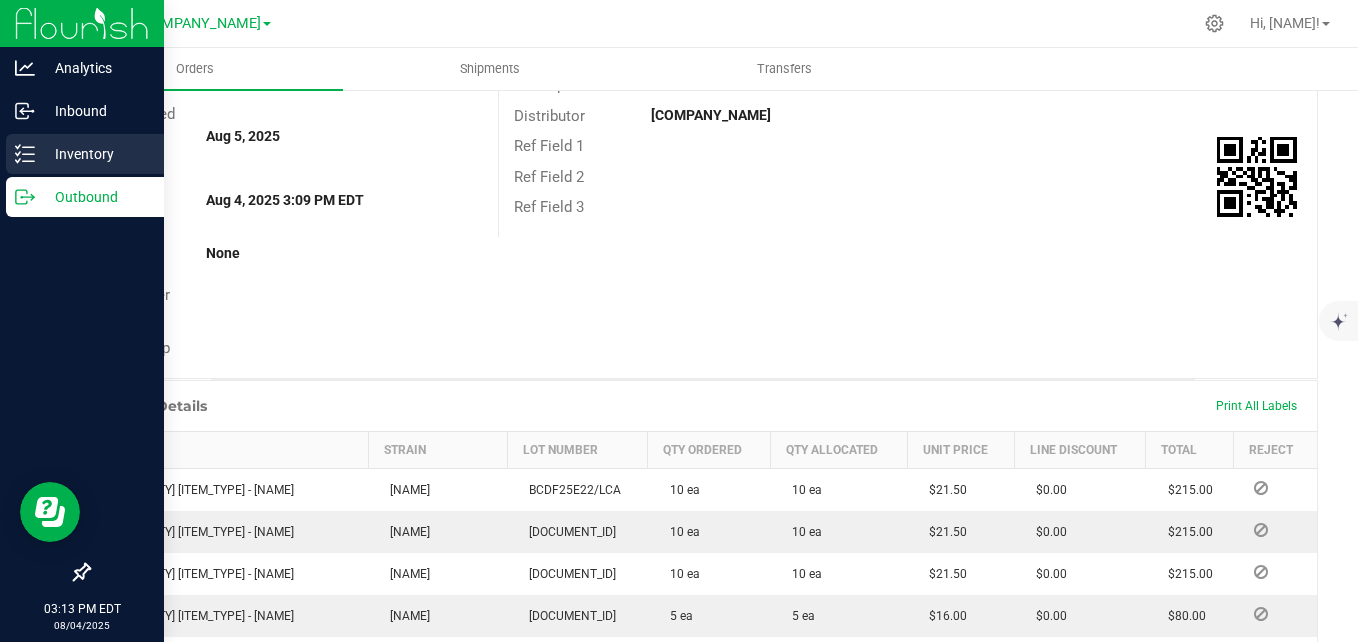 click on "Inventory" at bounding box center (95, 154) 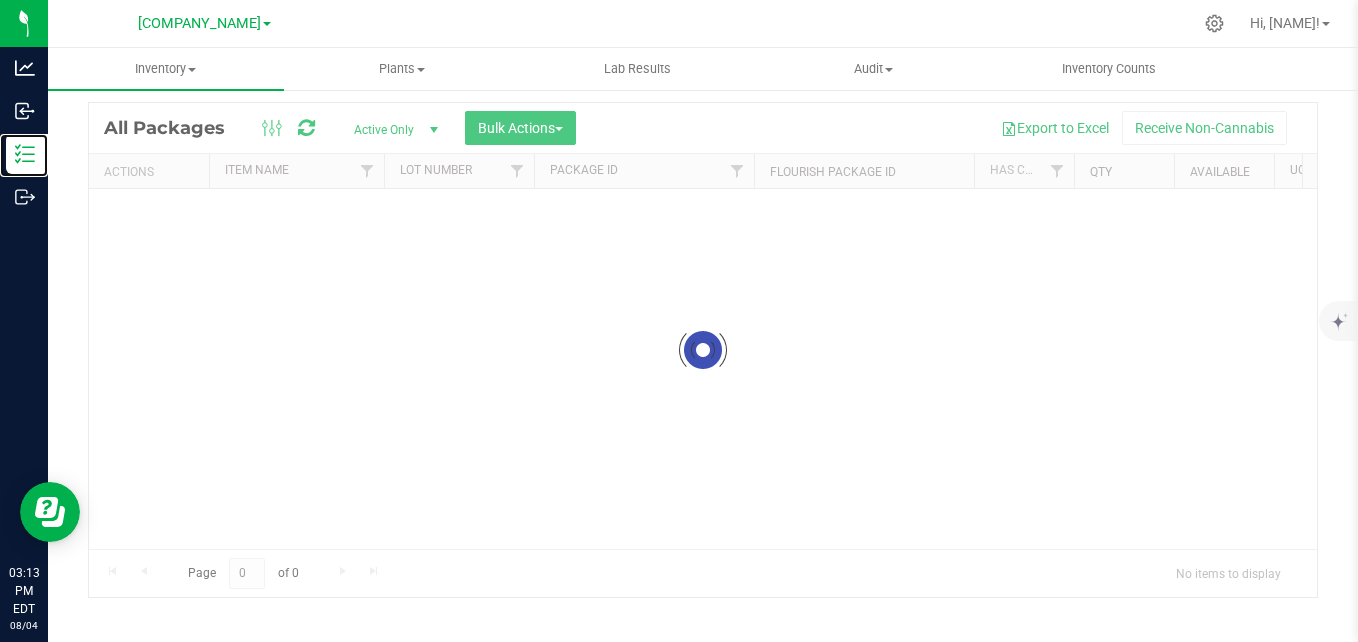 scroll, scrollTop: 56, scrollLeft: 0, axis: vertical 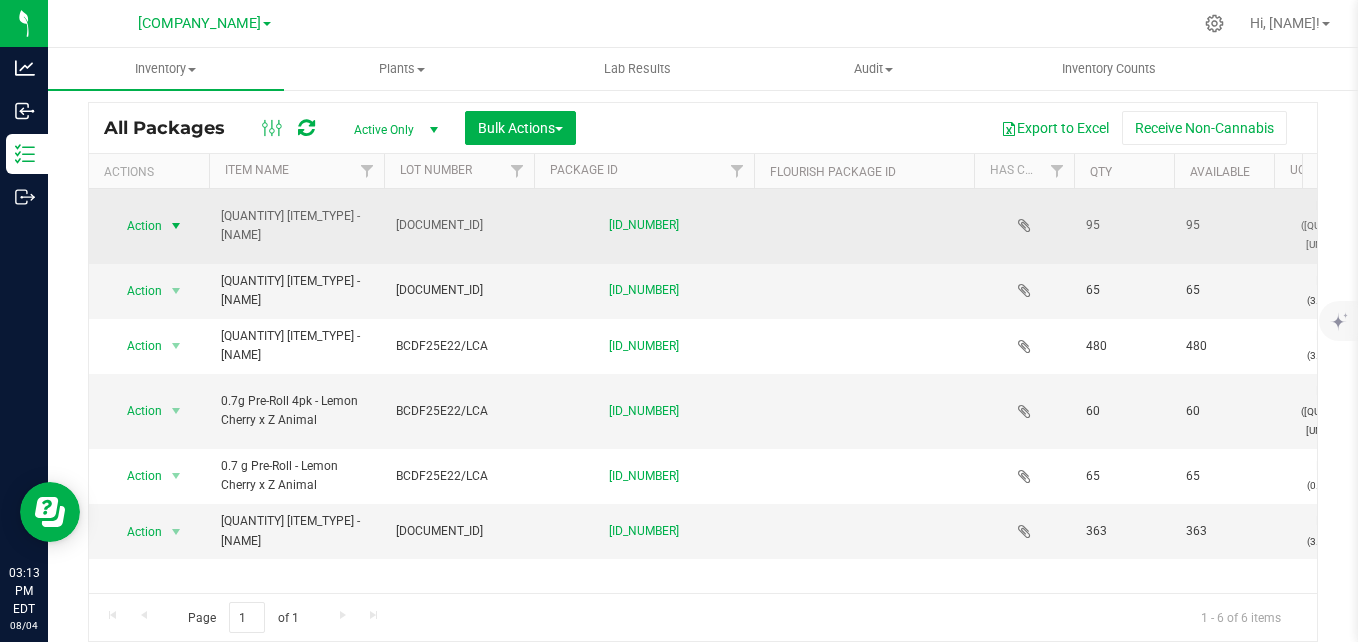 click at bounding box center [176, 226] 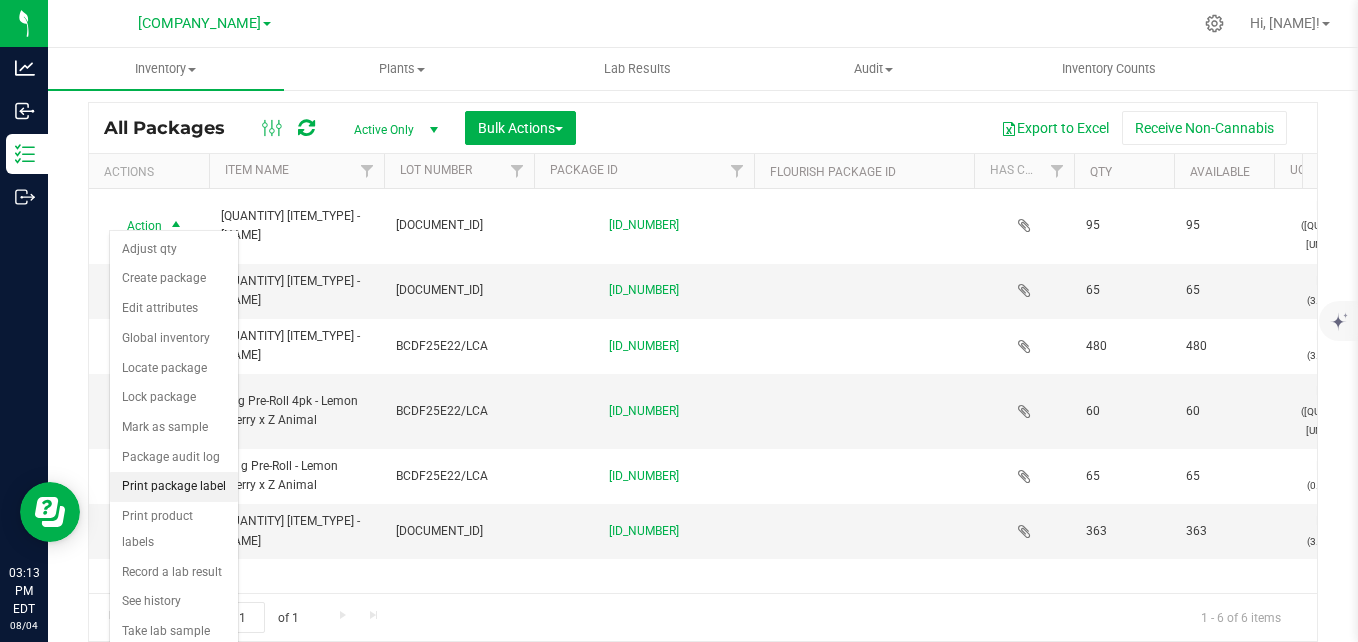 click on "Print package label" at bounding box center (174, 487) 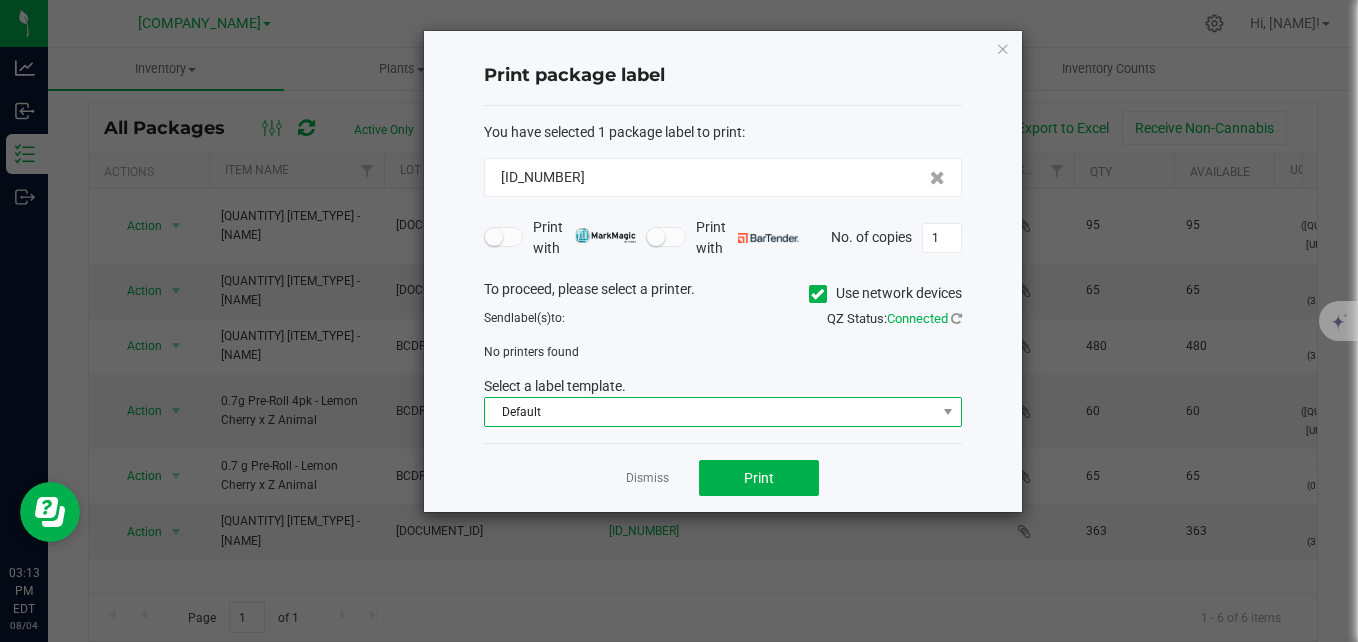 click on "Default" at bounding box center [710, 412] 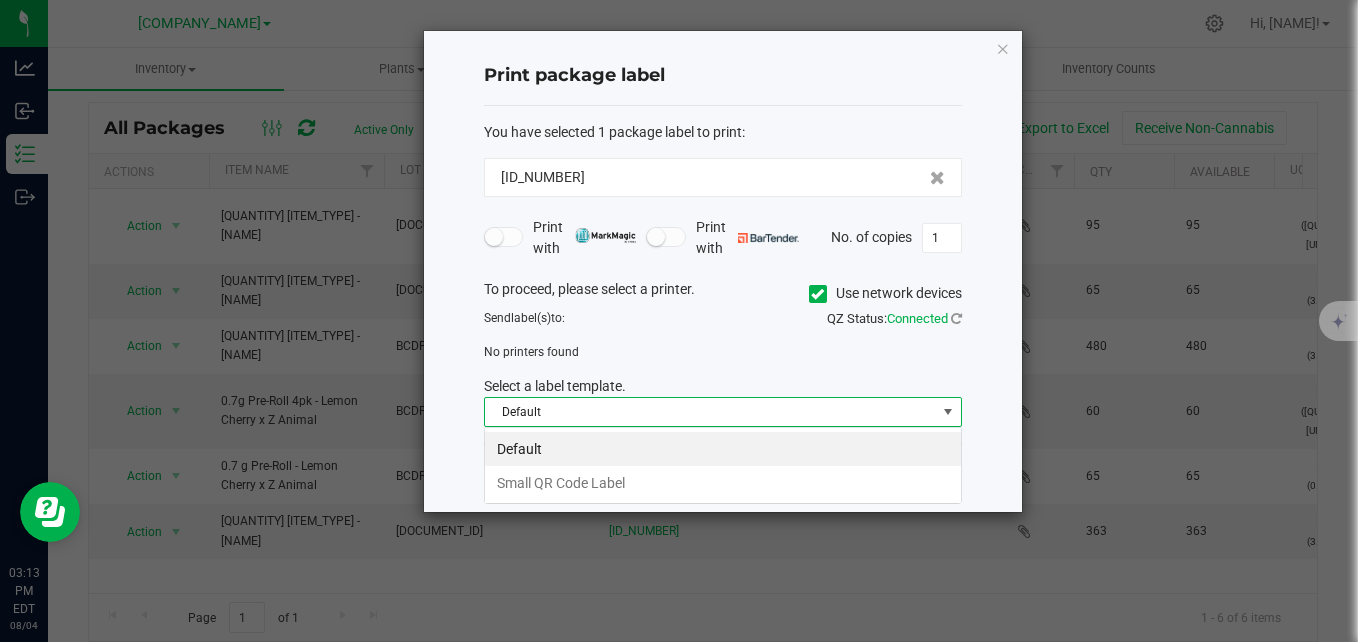 scroll, scrollTop: 99970, scrollLeft: 99522, axis: both 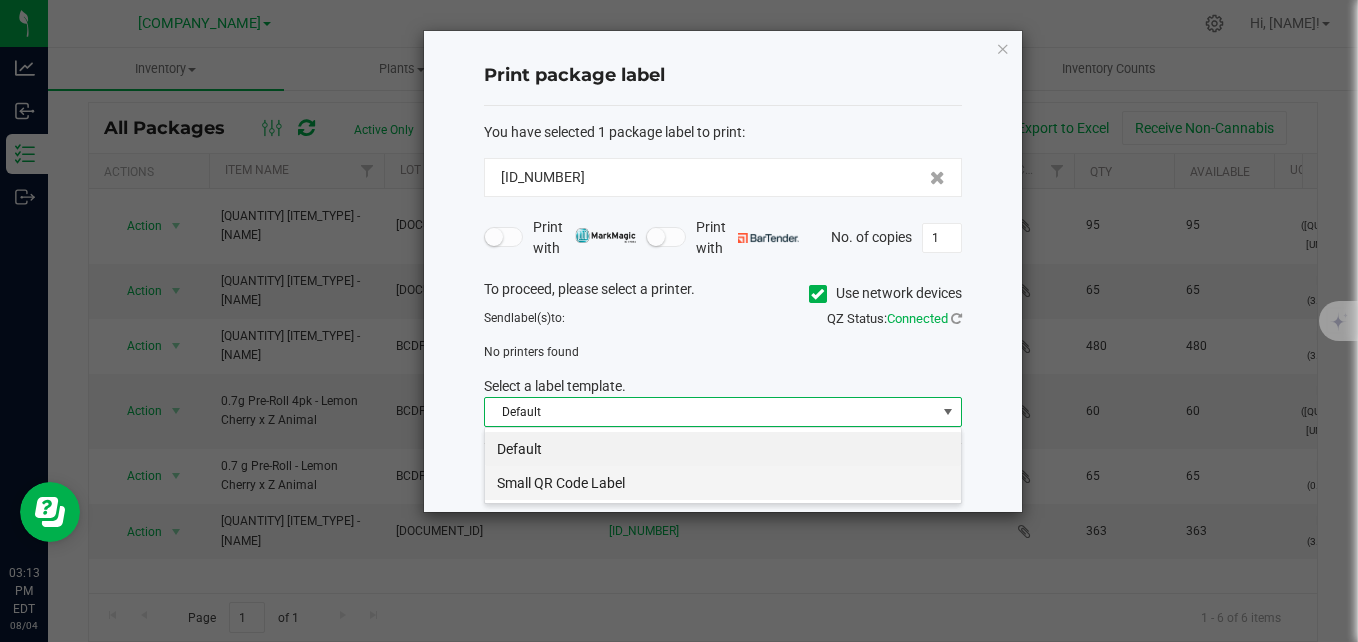 click on "Small QR Code Label" at bounding box center [723, 483] 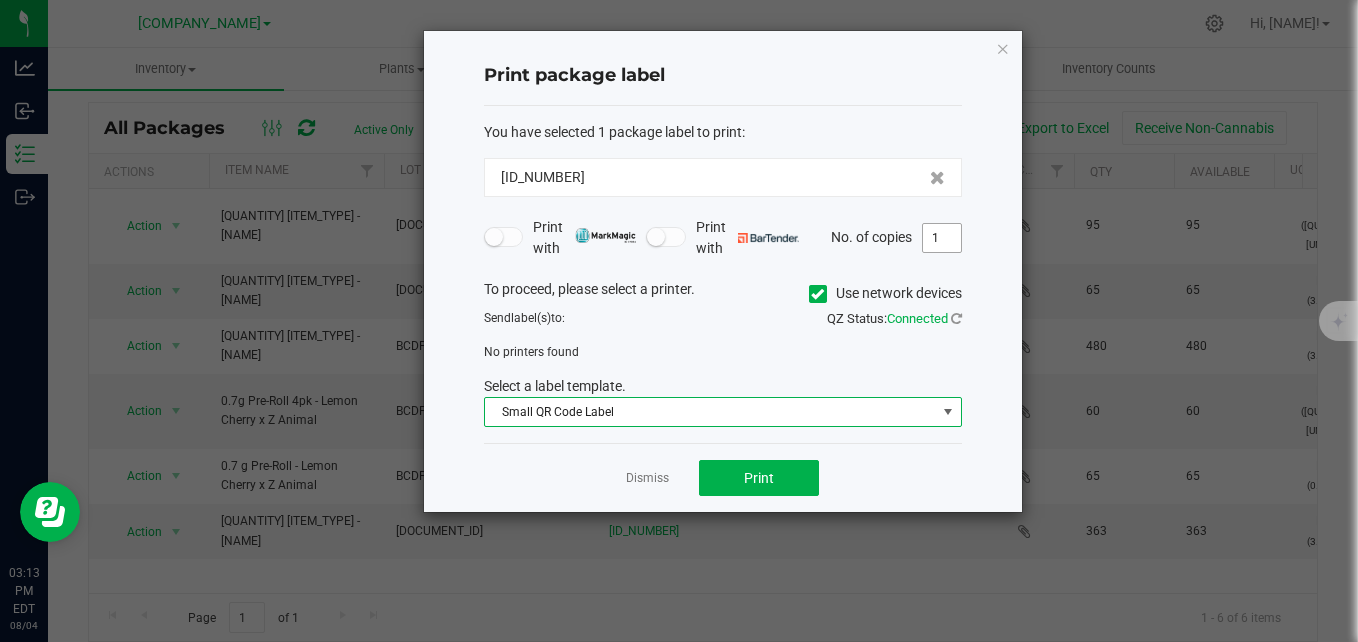 click on "1" at bounding box center [942, 238] 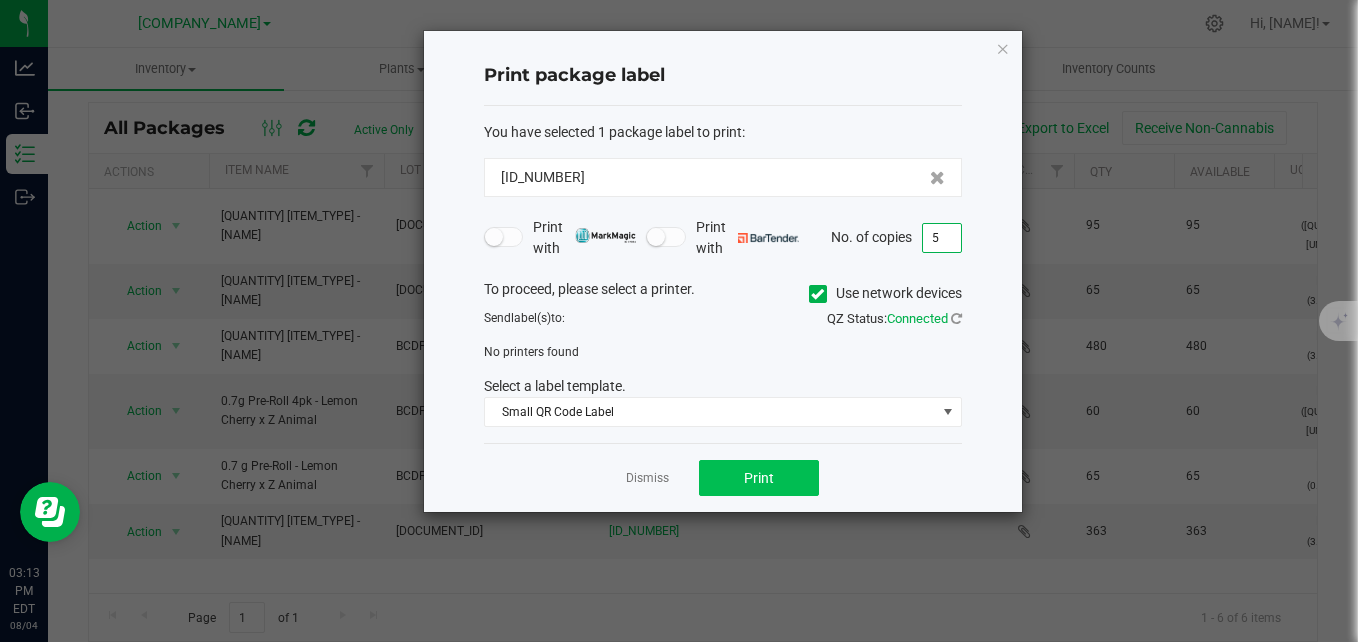type on "5" 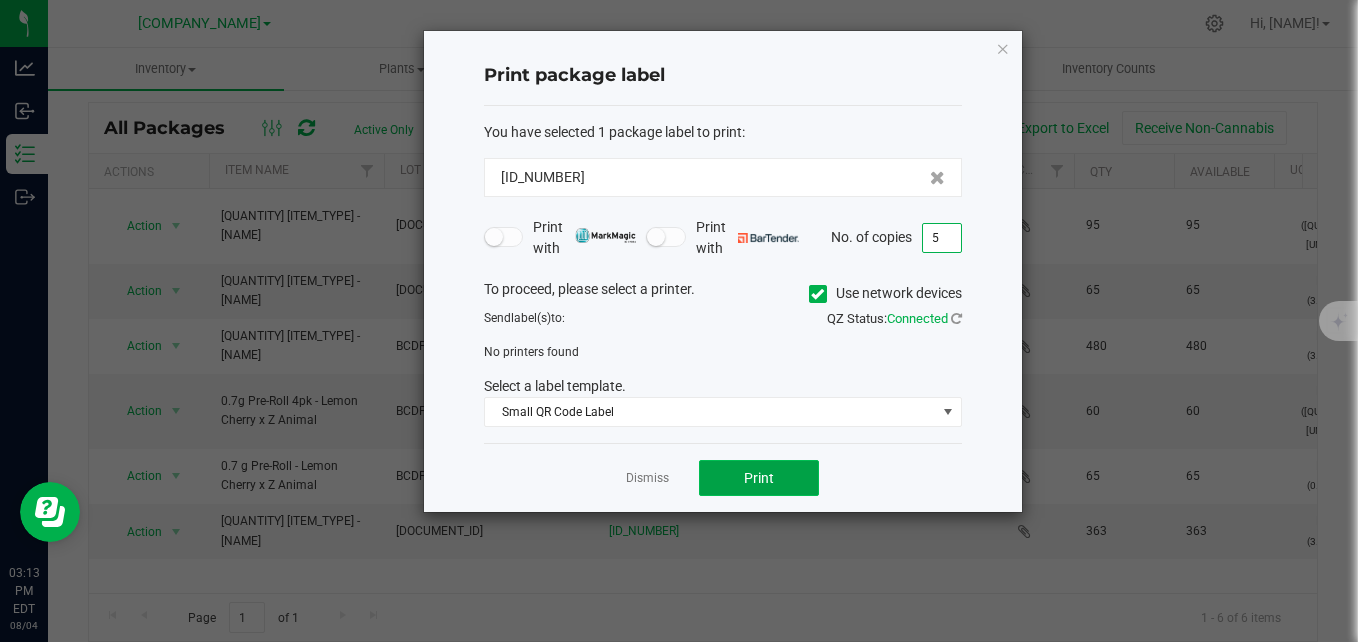 click on "Print" 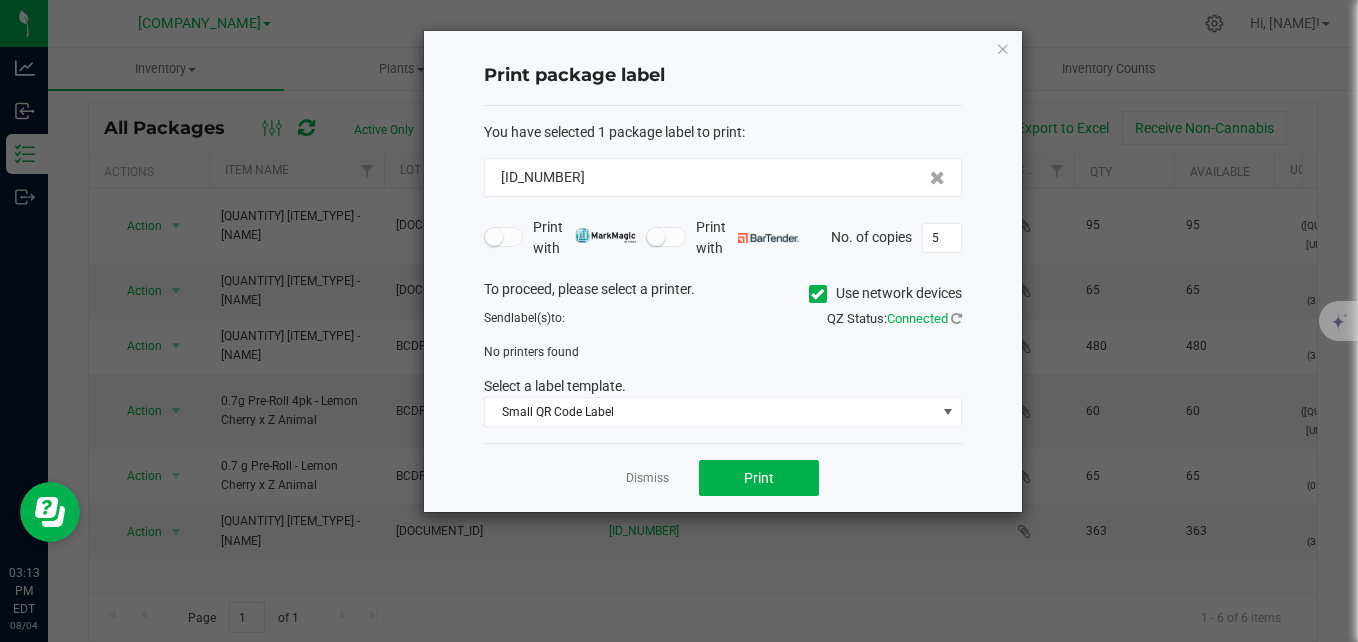 click 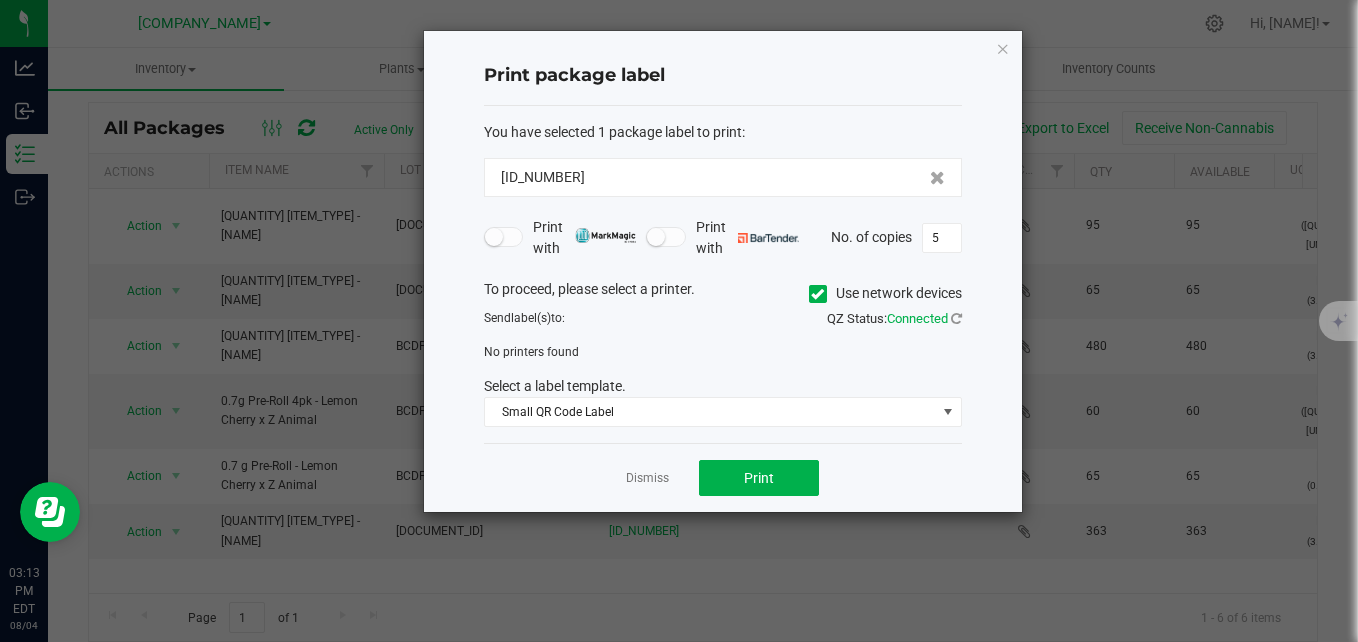 click on "Use network devices" 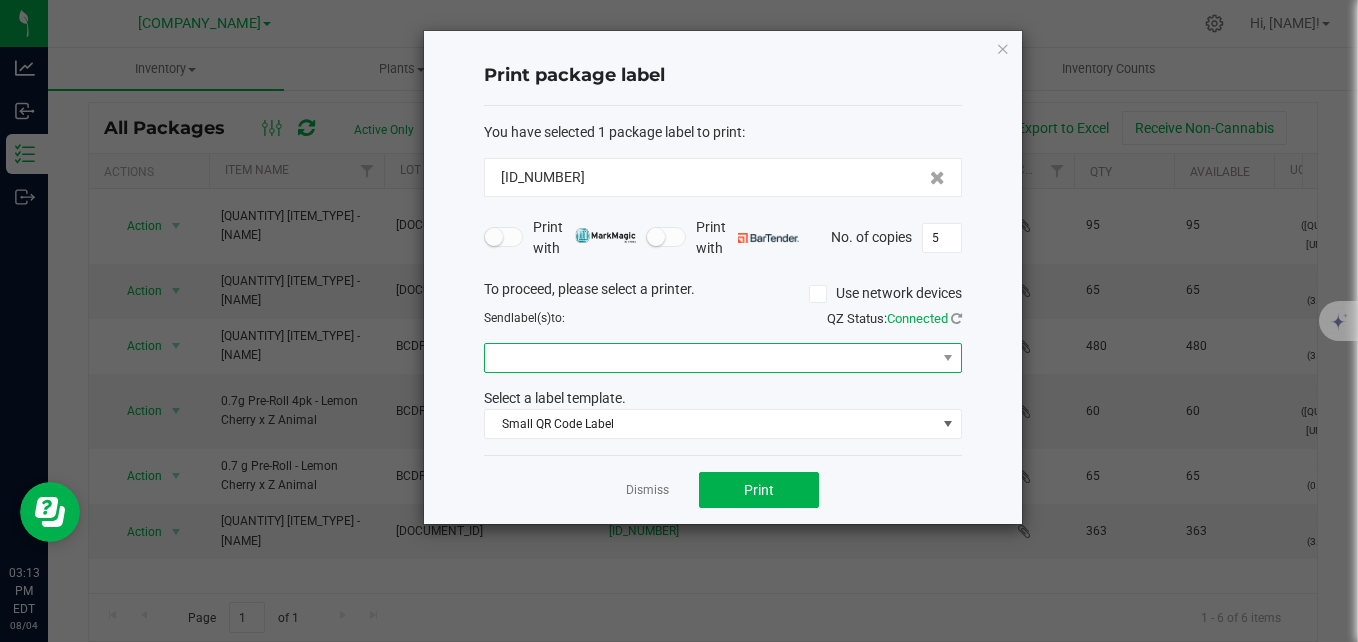 click at bounding box center [710, 358] 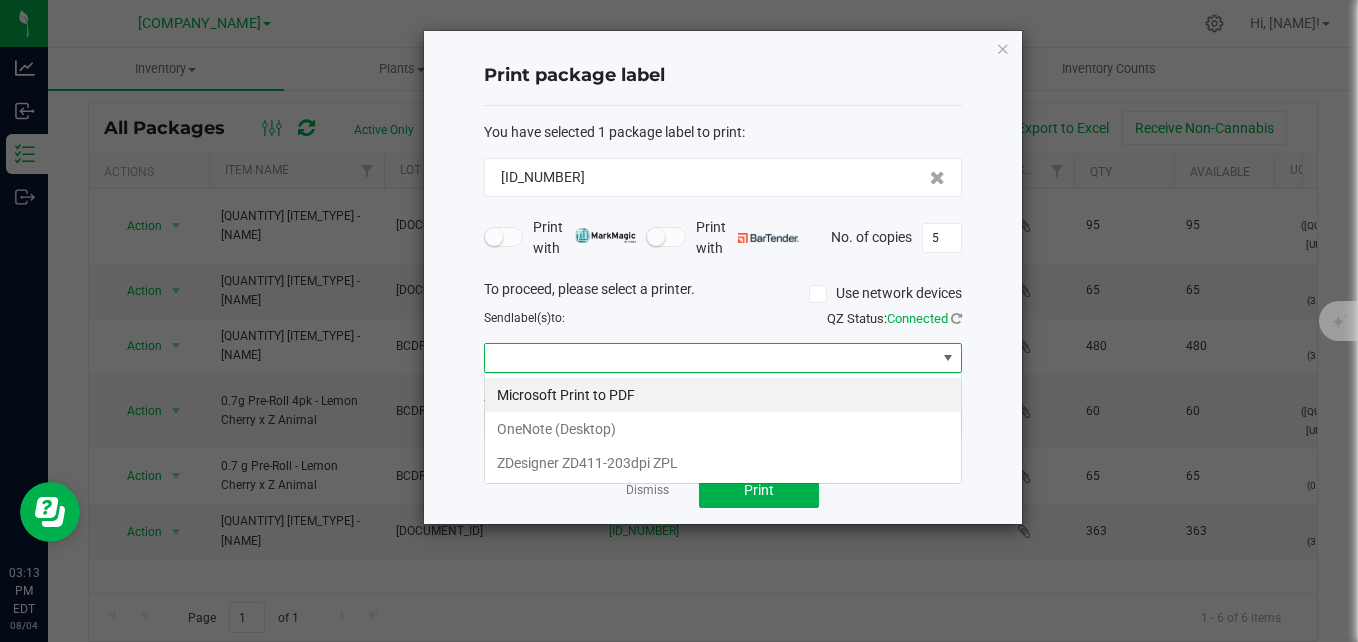 scroll, scrollTop: 99970, scrollLeft: 99522, axis: both 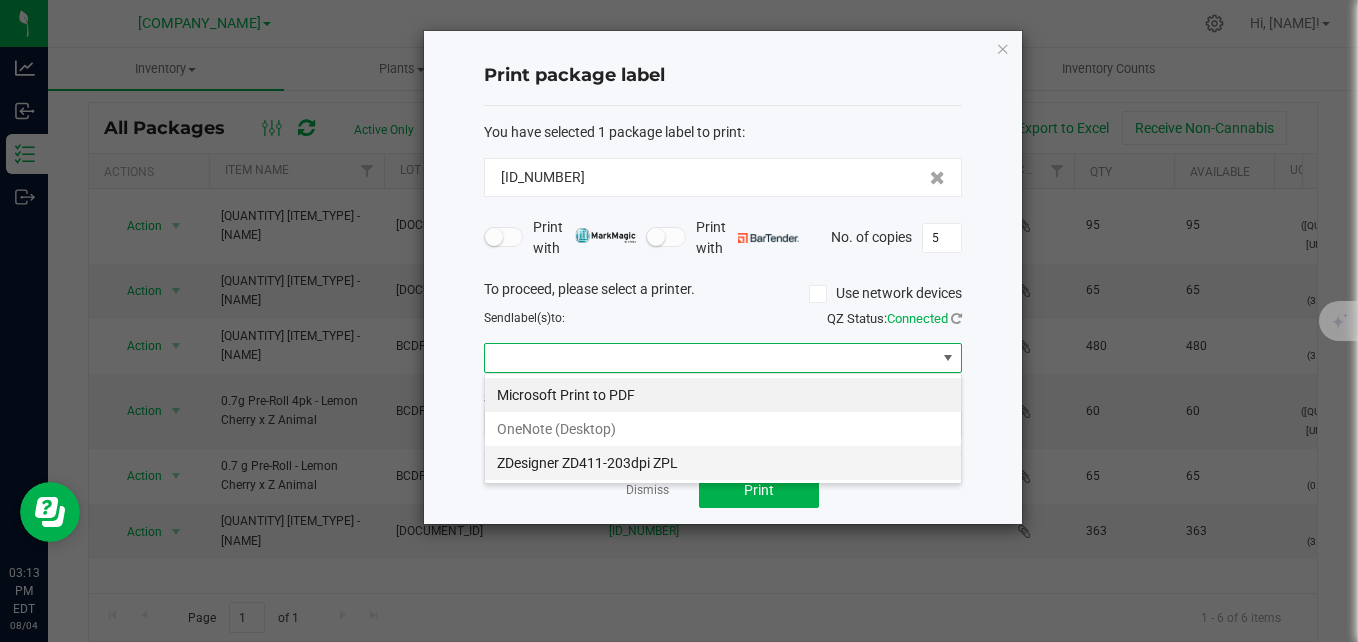 click on "ZDesigner ZD411-203dpi ZPL" at bounding box center [723, 463] 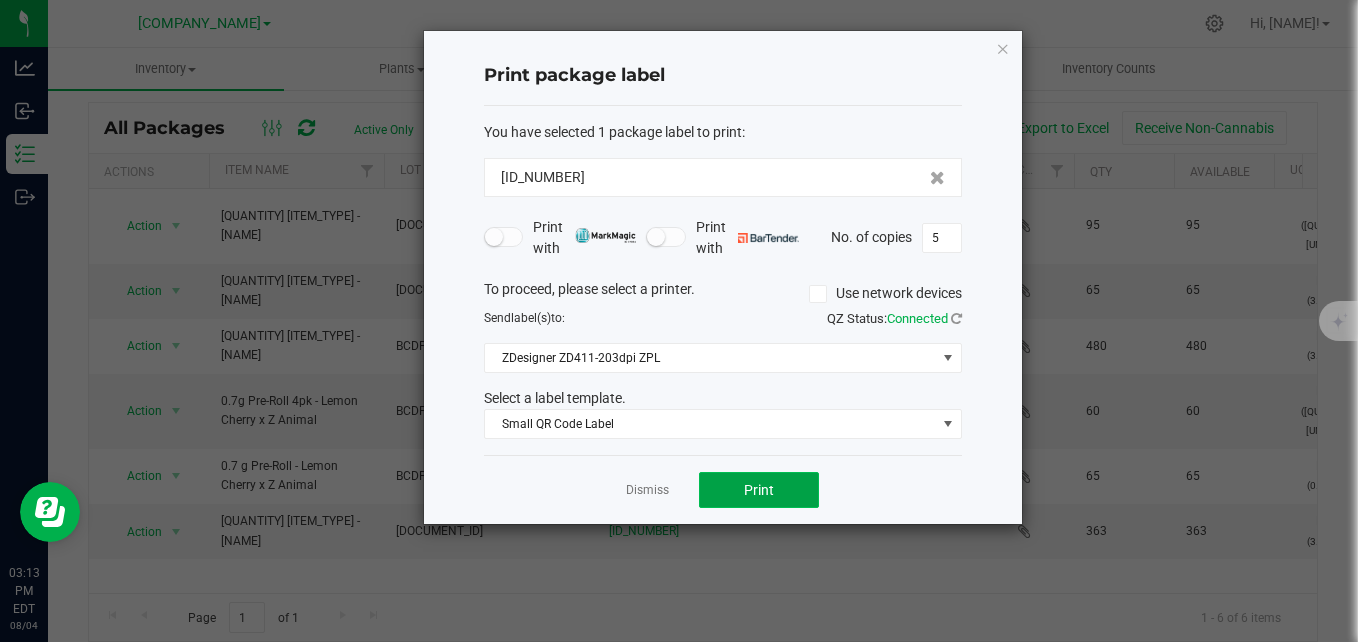 click on "Print" 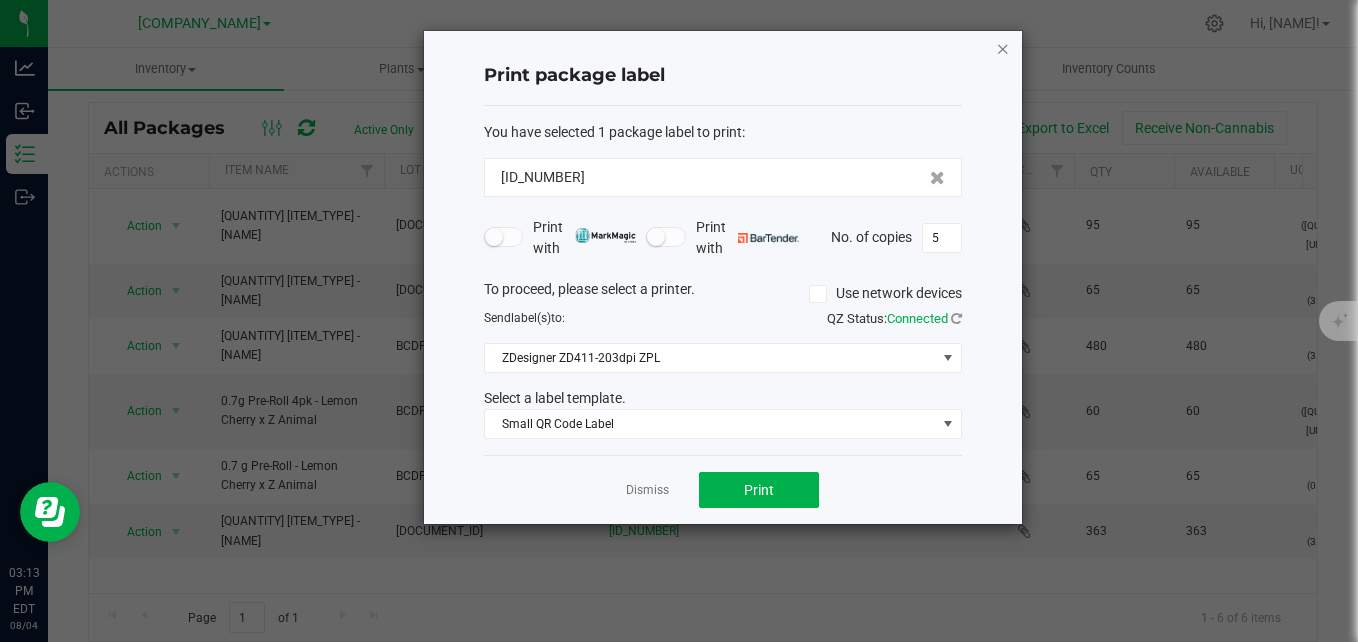 click 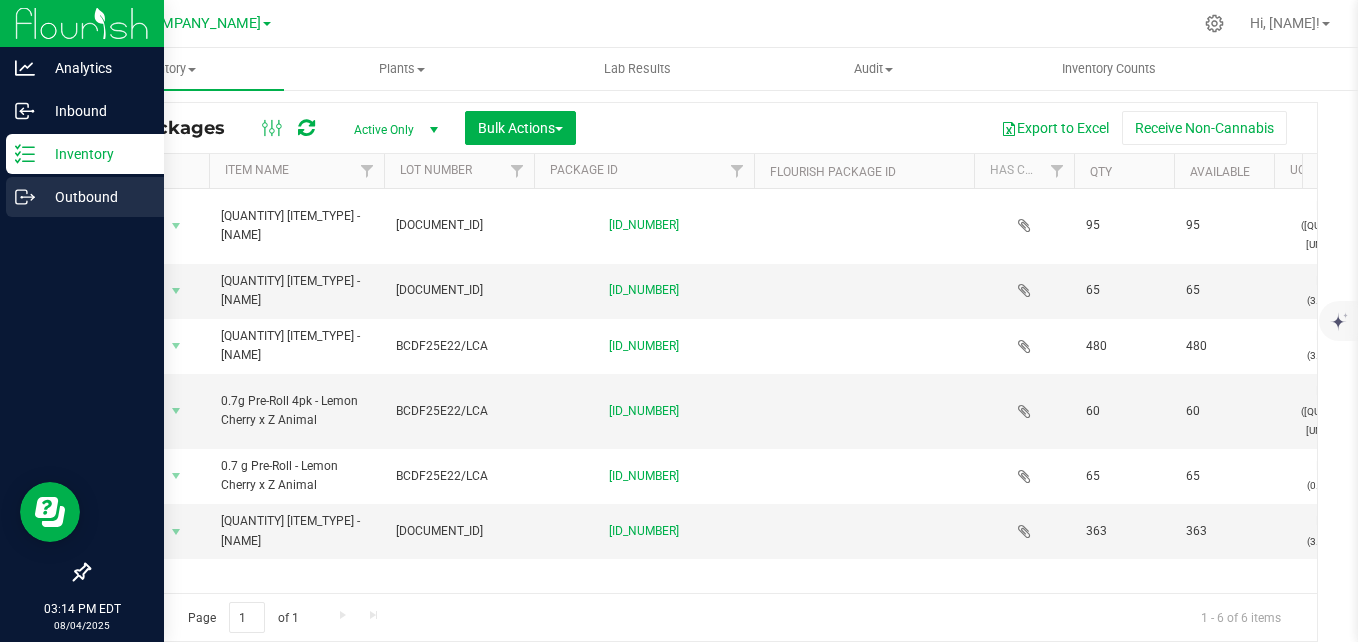click on "Outbound" at bounding box center (95, 197) 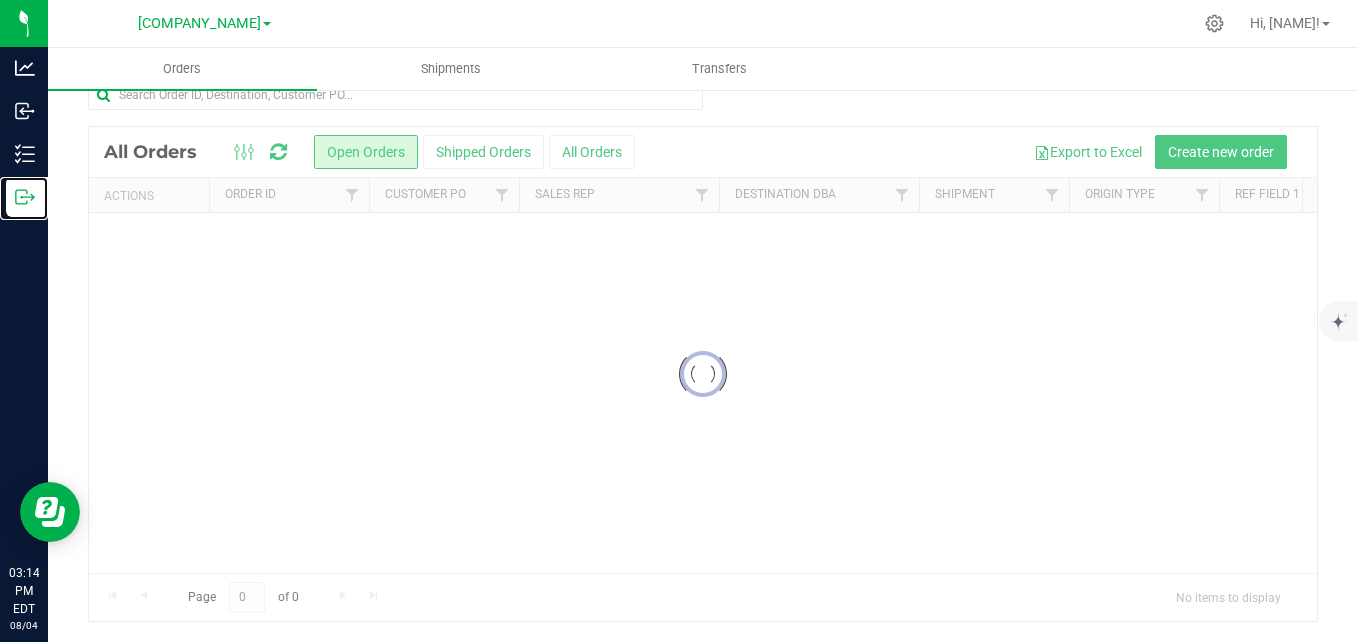 scroll, scrollTop: 0, scrollLeft: 0, axis: both 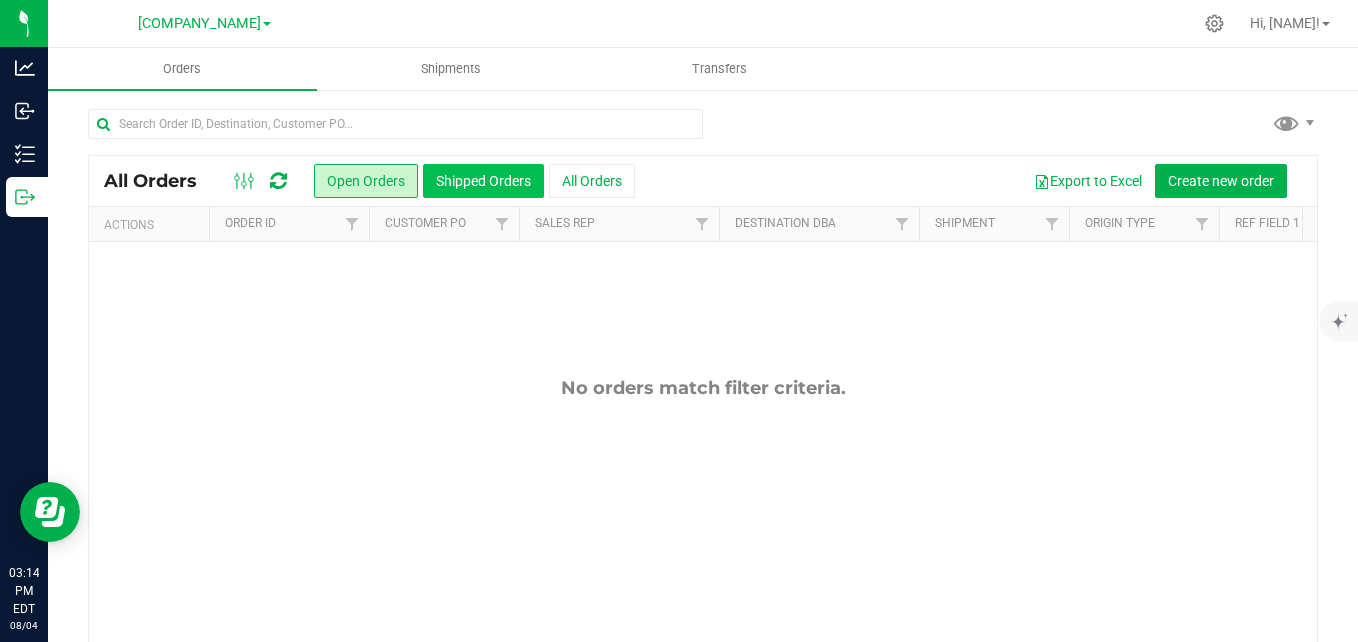 click on "Shipped Orders" at bounding box center [483, 181] 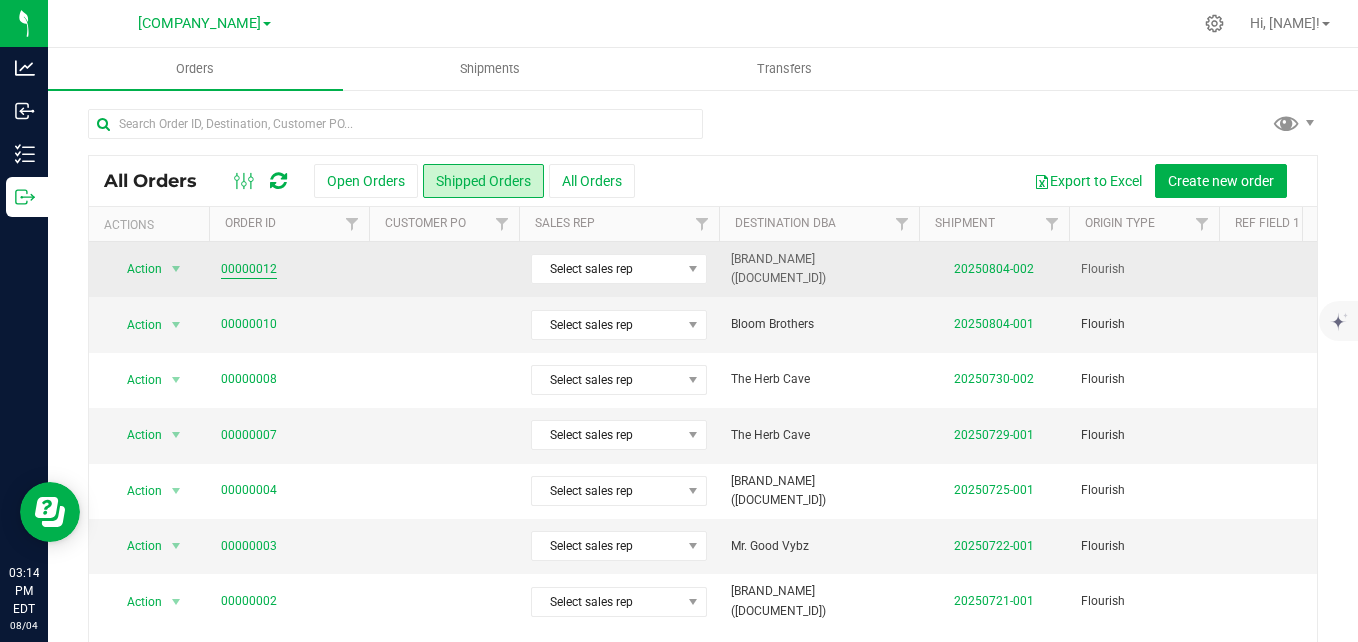 click on "00000012" at bounding box center (249, 269) 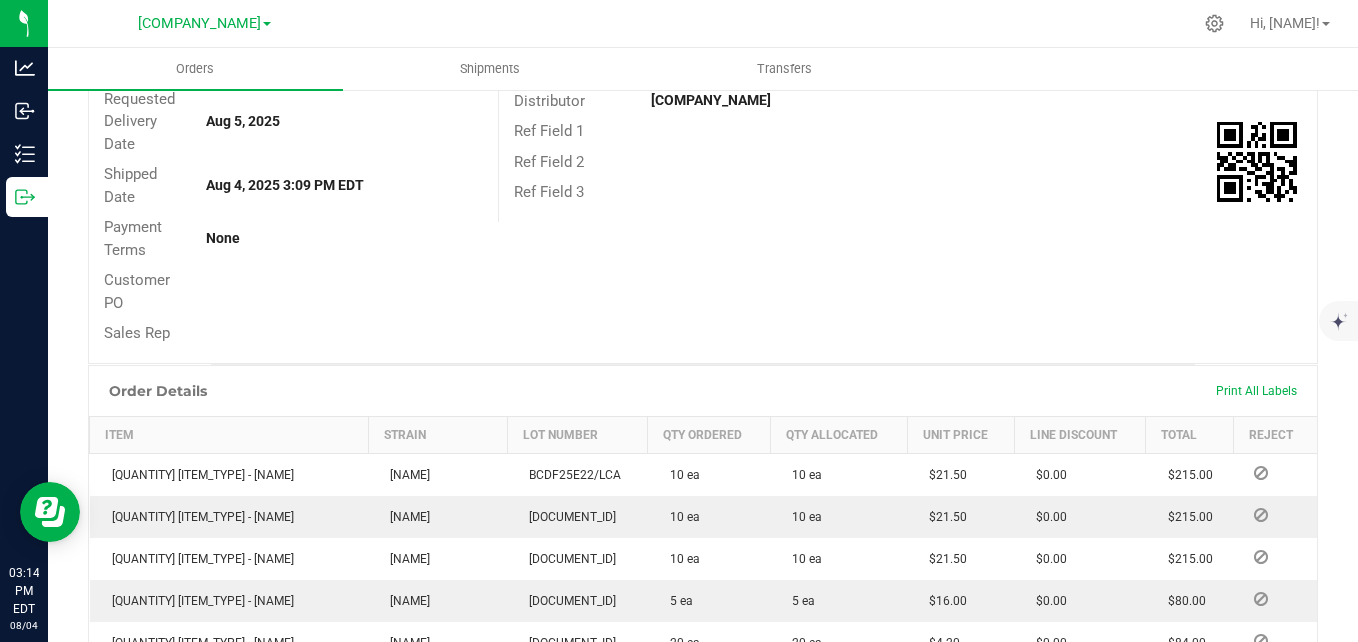 scroll, scrollTop: 330, scrollLeft: 0, axis: vertical 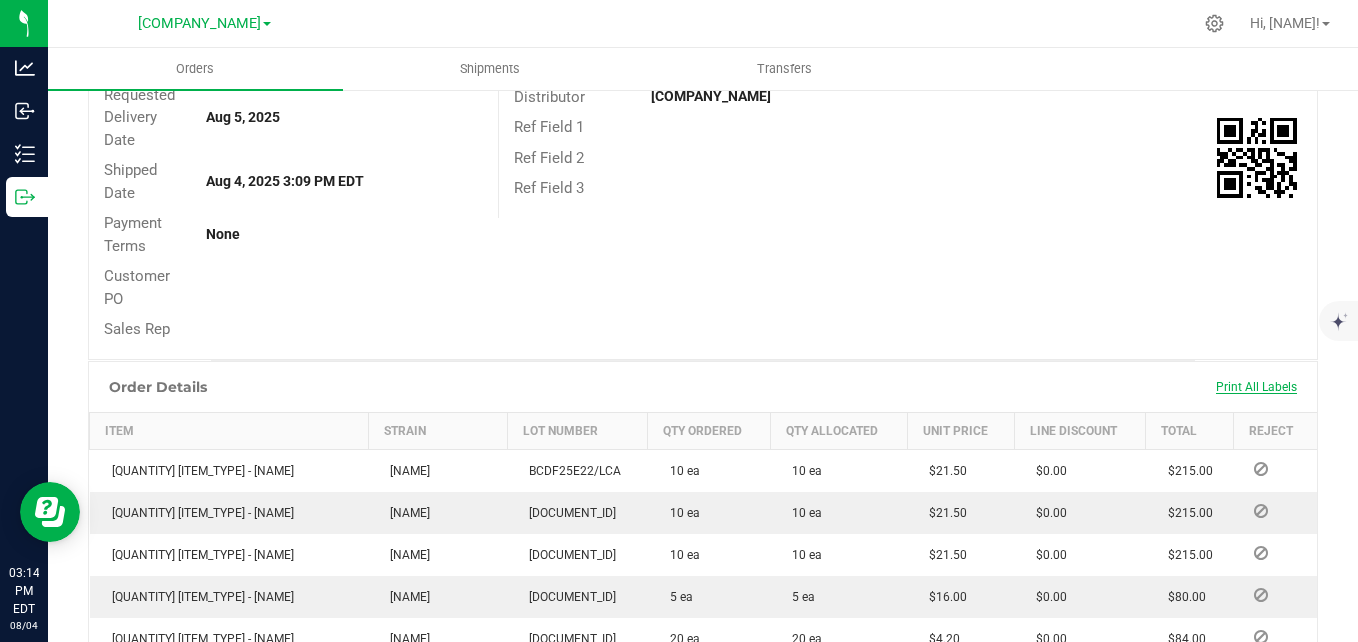 click on "Print All Labels" at bounding box center (1256, 387) 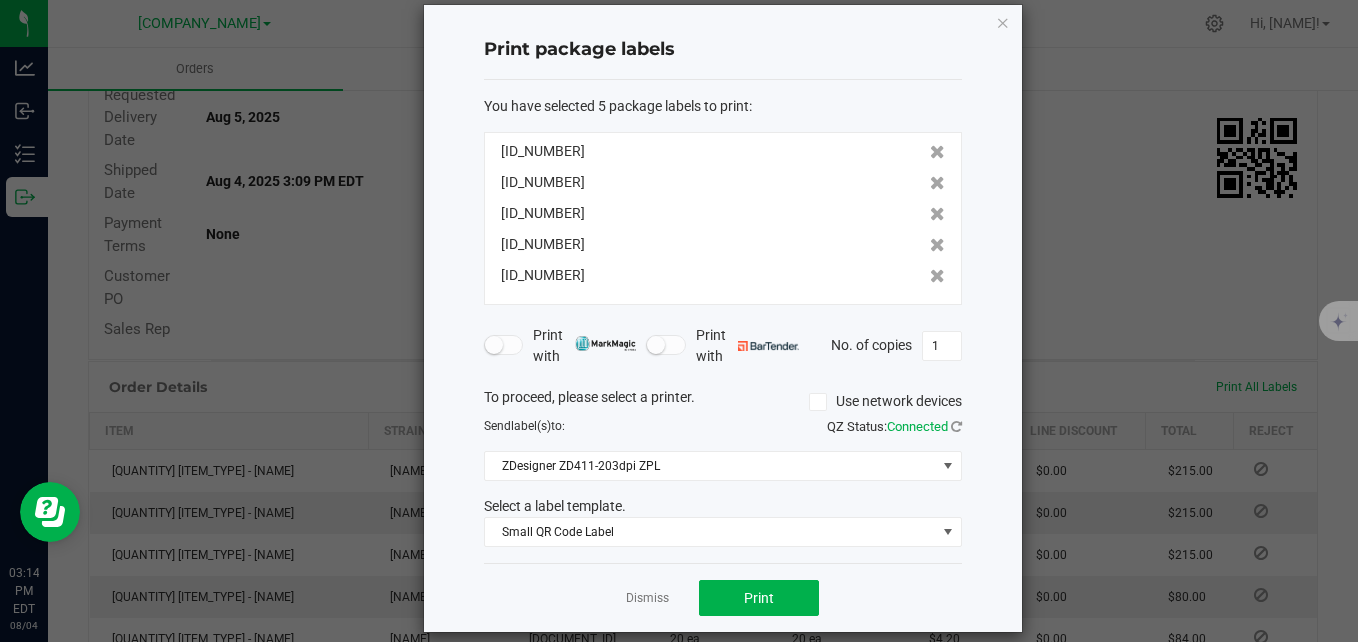 scroll, scrollTop: 25, scrollLeft: 0, axis: vertical 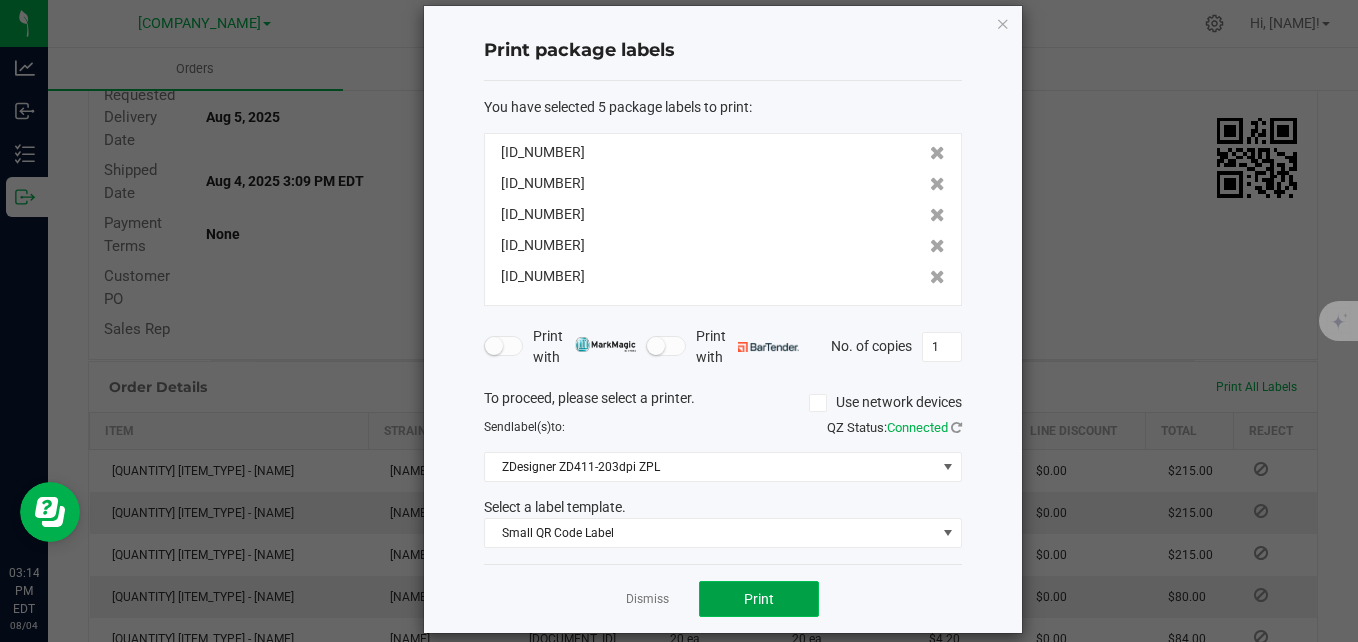 click on "Print" 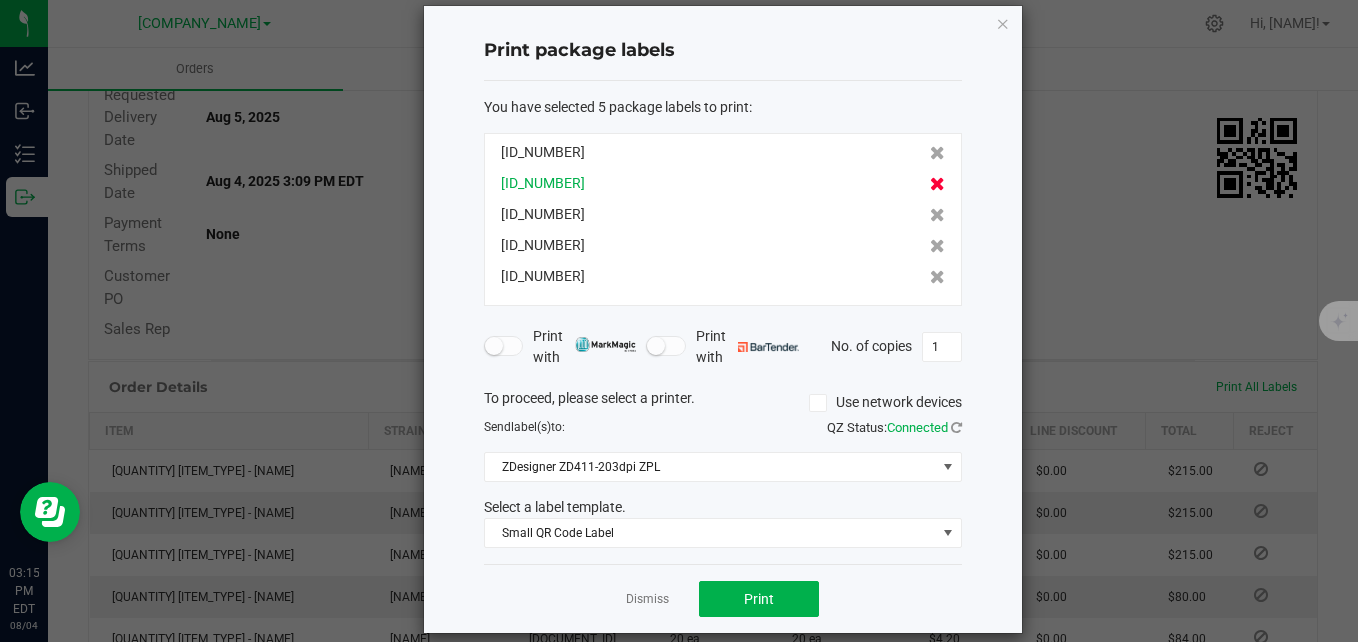 click 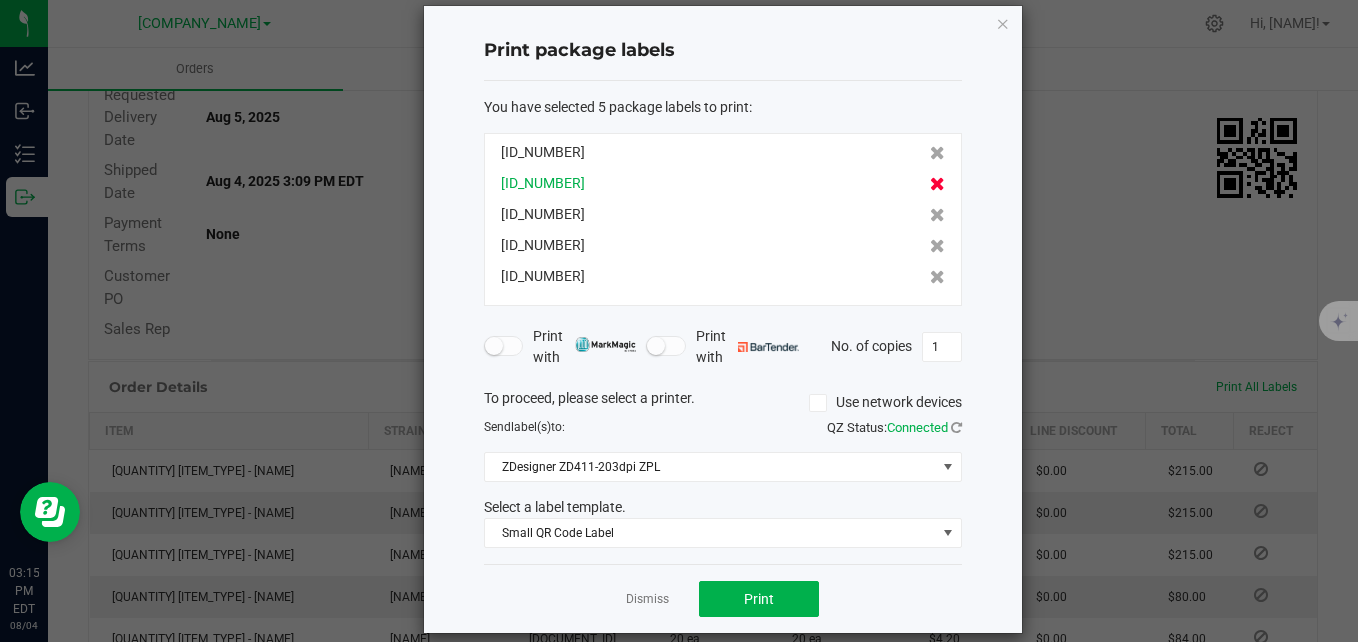 scroll, scrollTop: 16, scrollLeft: 0, axis: vertical 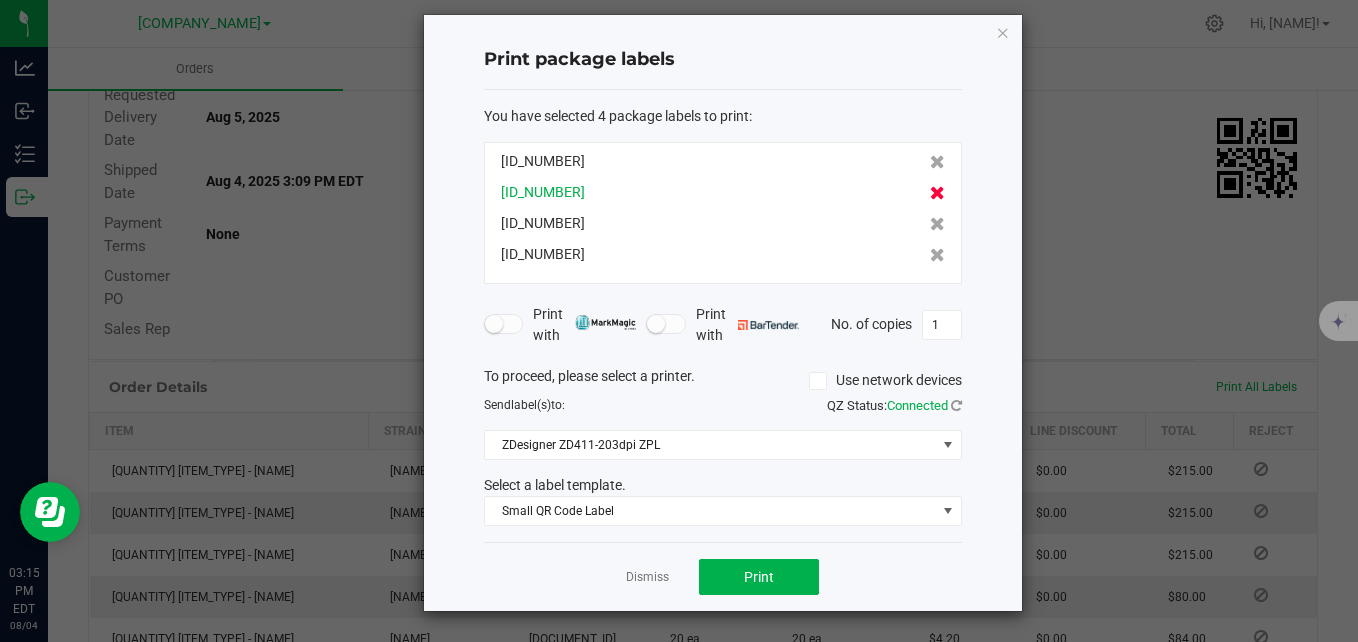 click 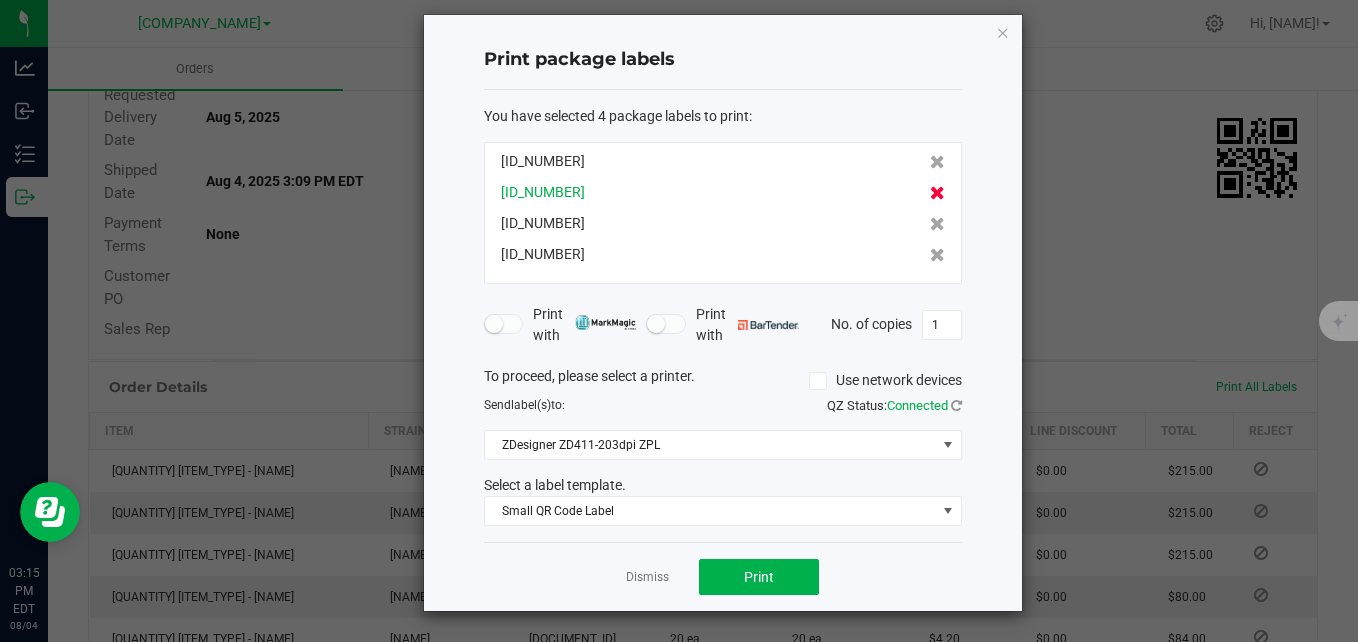 scroll, scrollTop: 0, scrollLeft: 0, axis: both 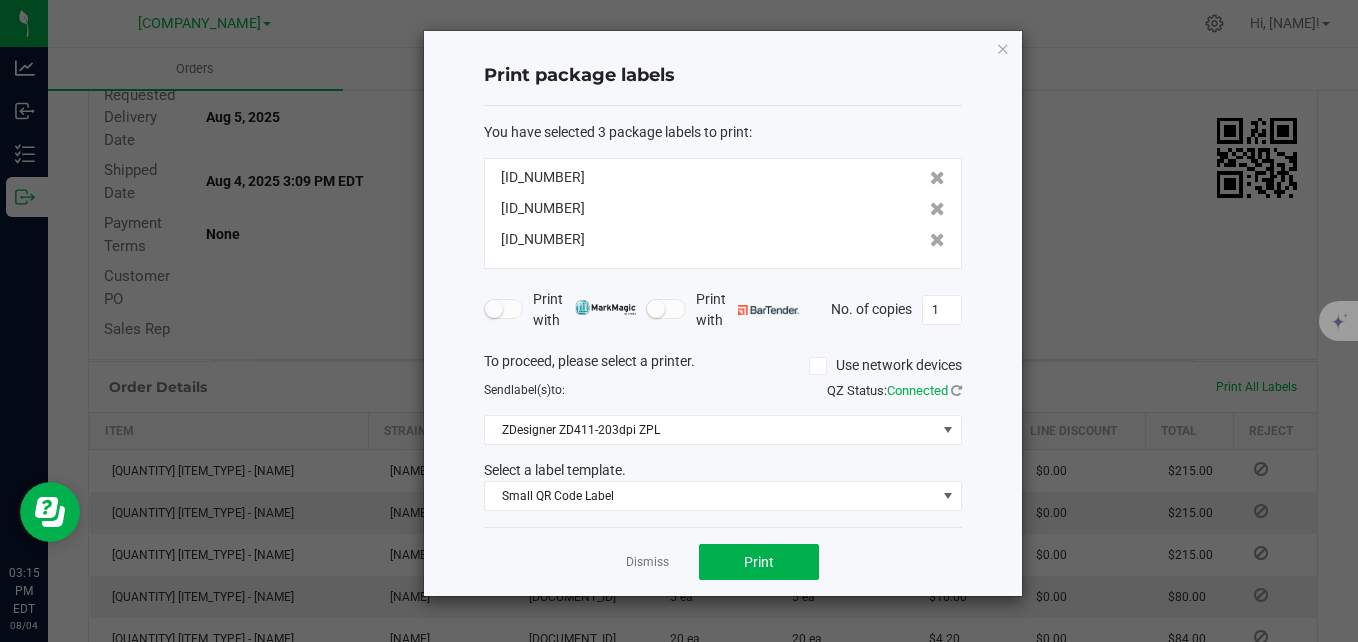 click on "[ID_NUMBER]   [ID_NUMBER]   [ID_NUMBER]" 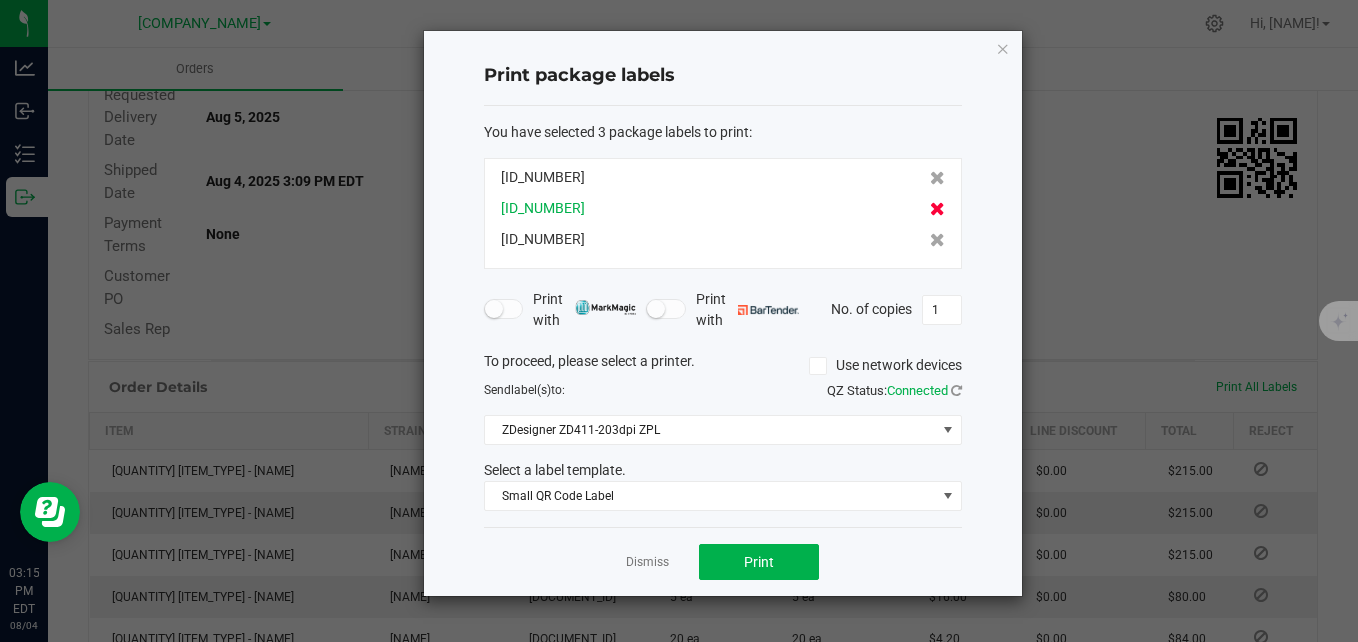 click 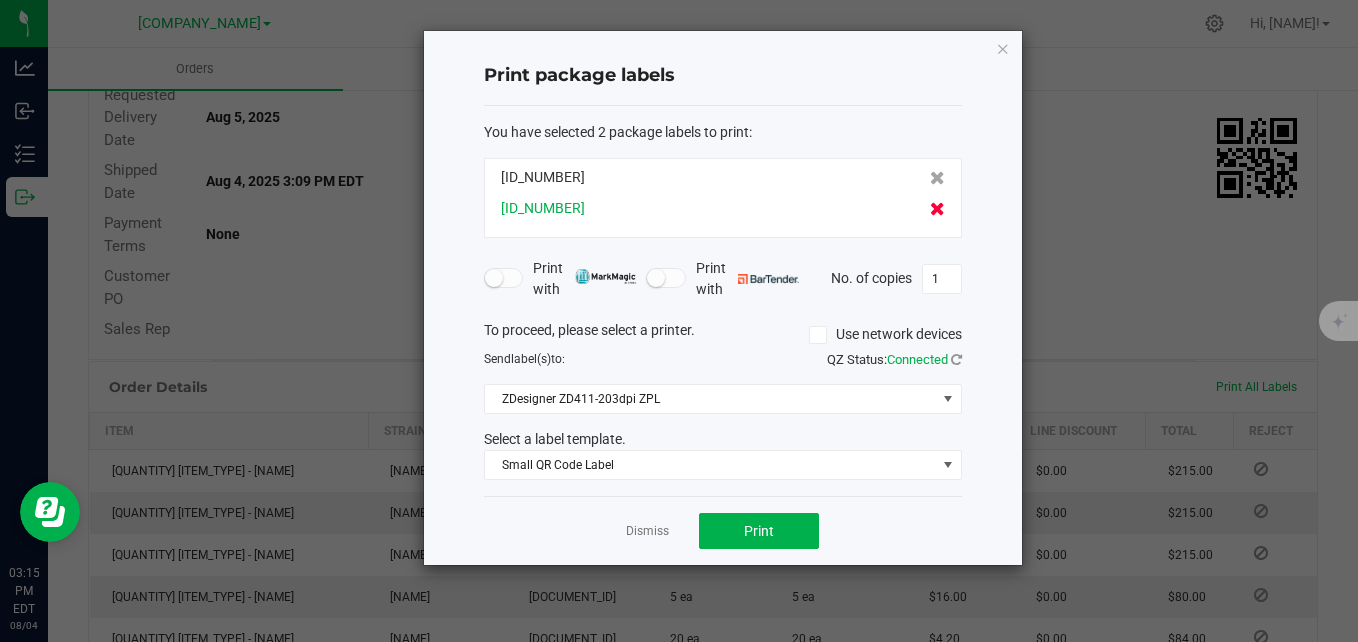 click 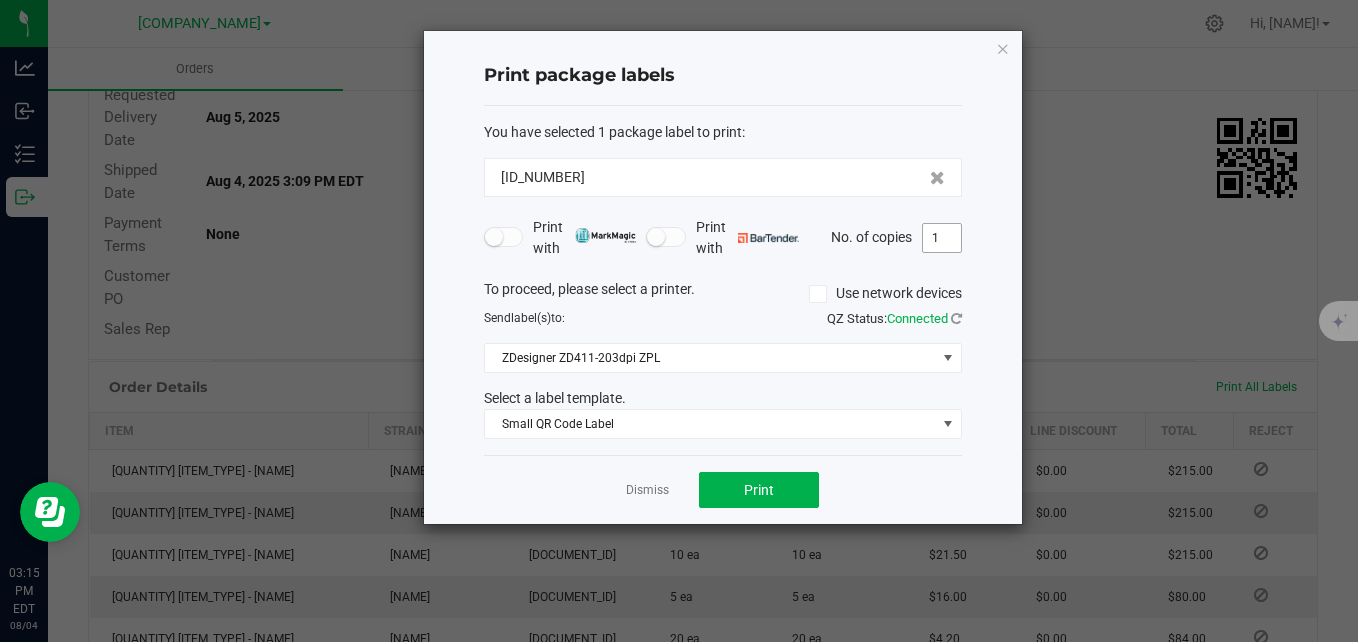 click on "1" at bounding box center (942, 238) 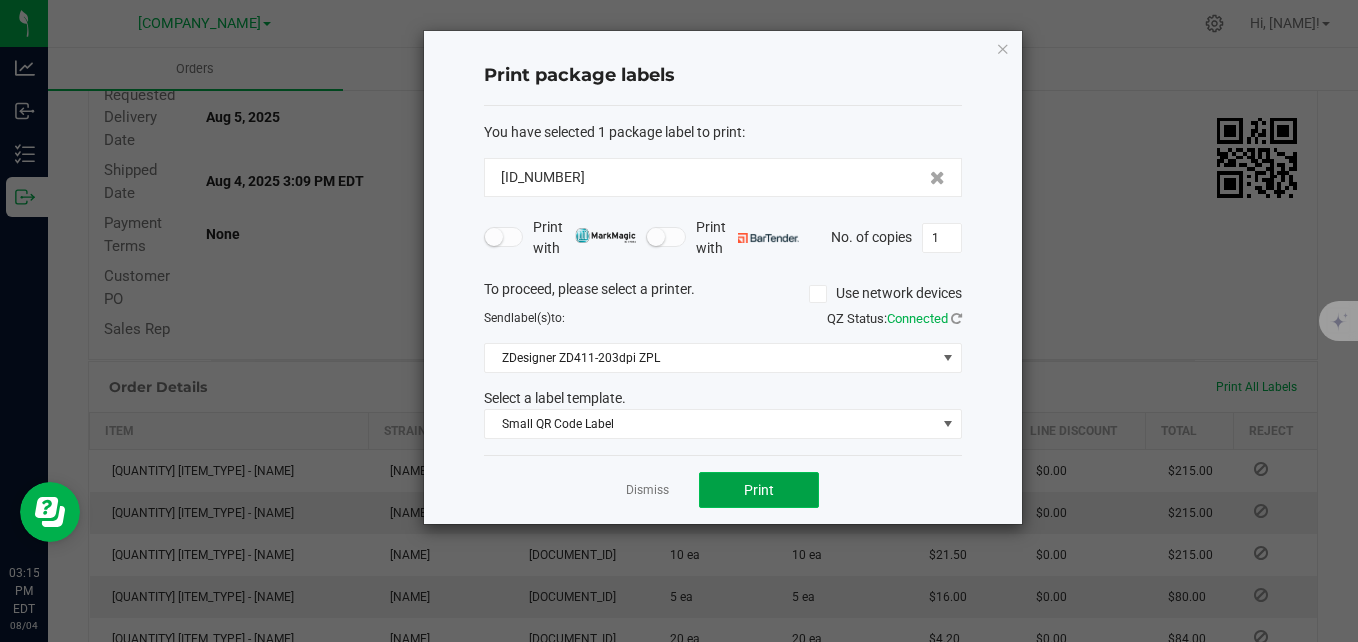 click on "Print" 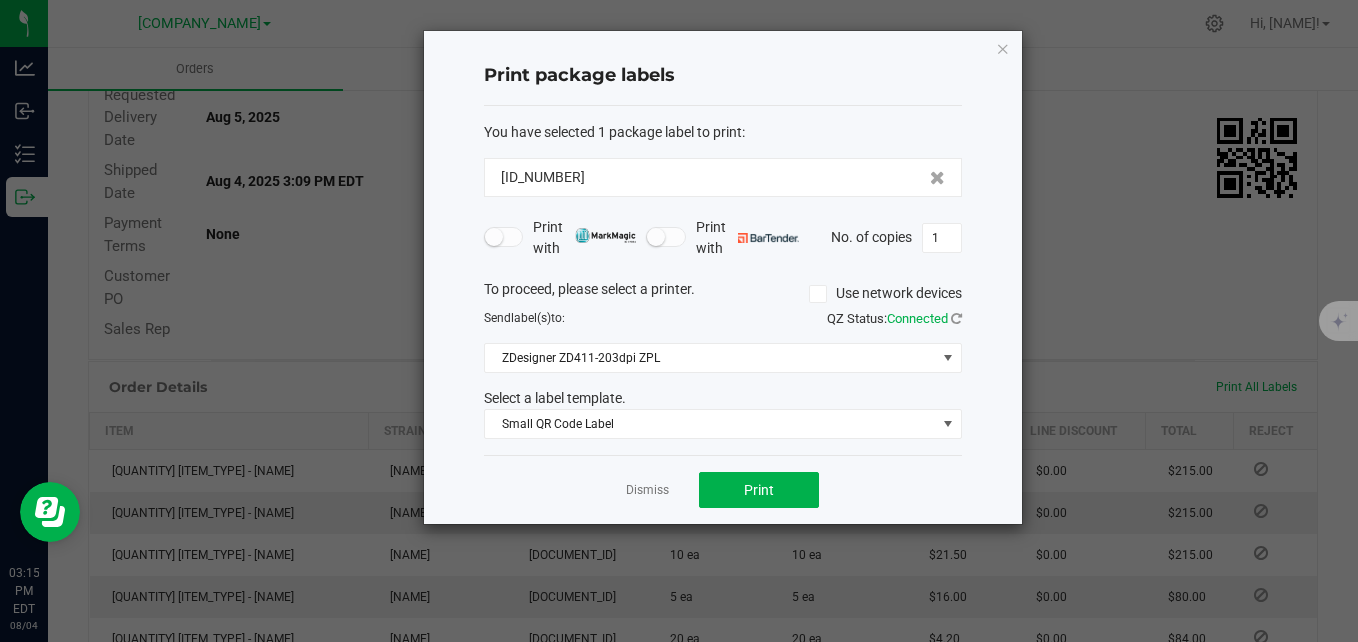 click on "[ID_NUMBER]" 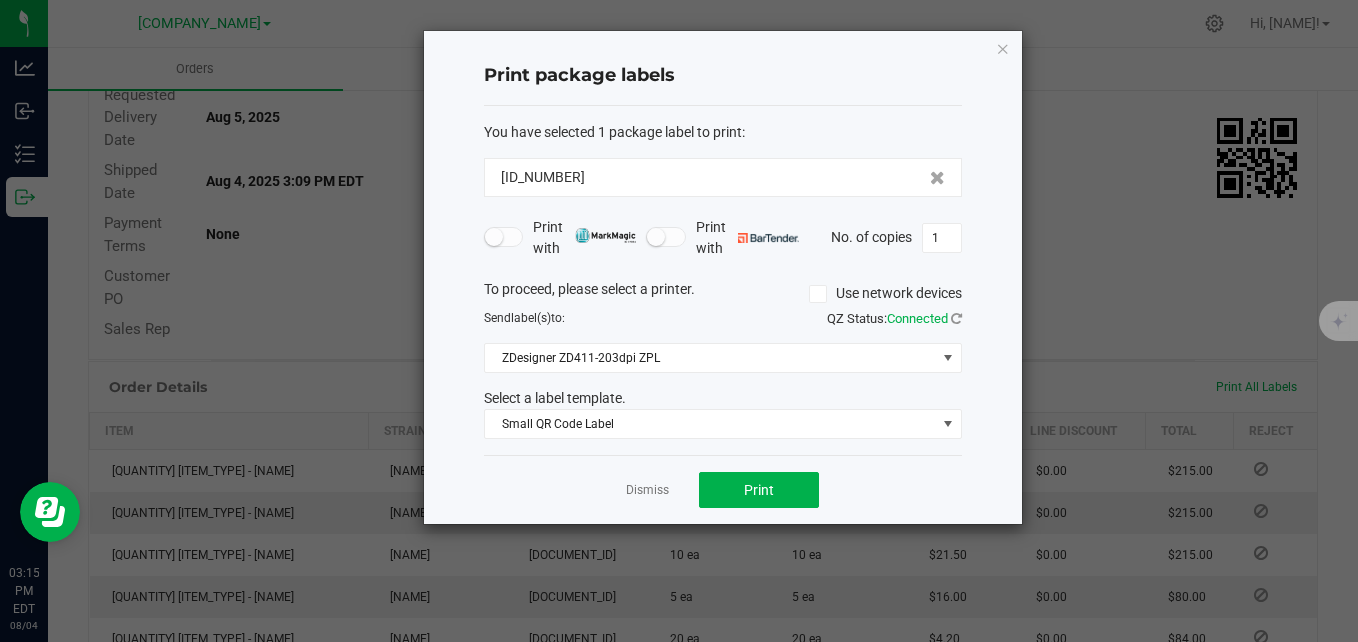 click on "[ID_NUMBER]" 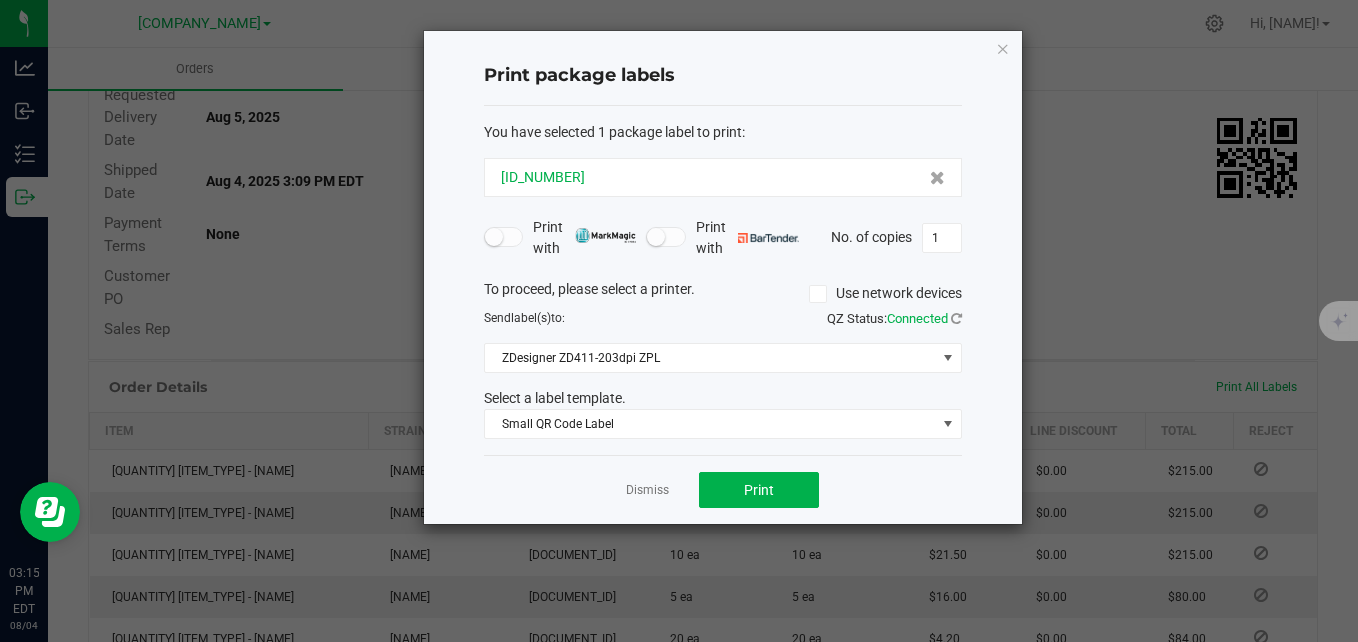 click on "[ID_NUMBER]" 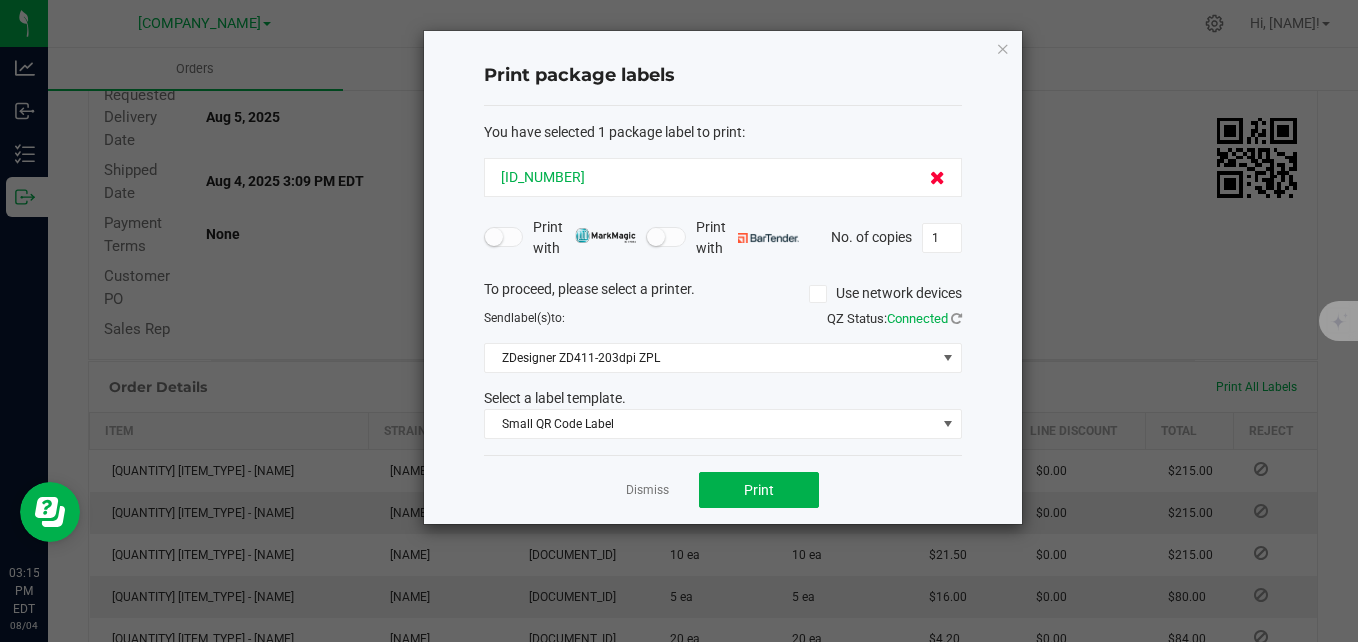 click 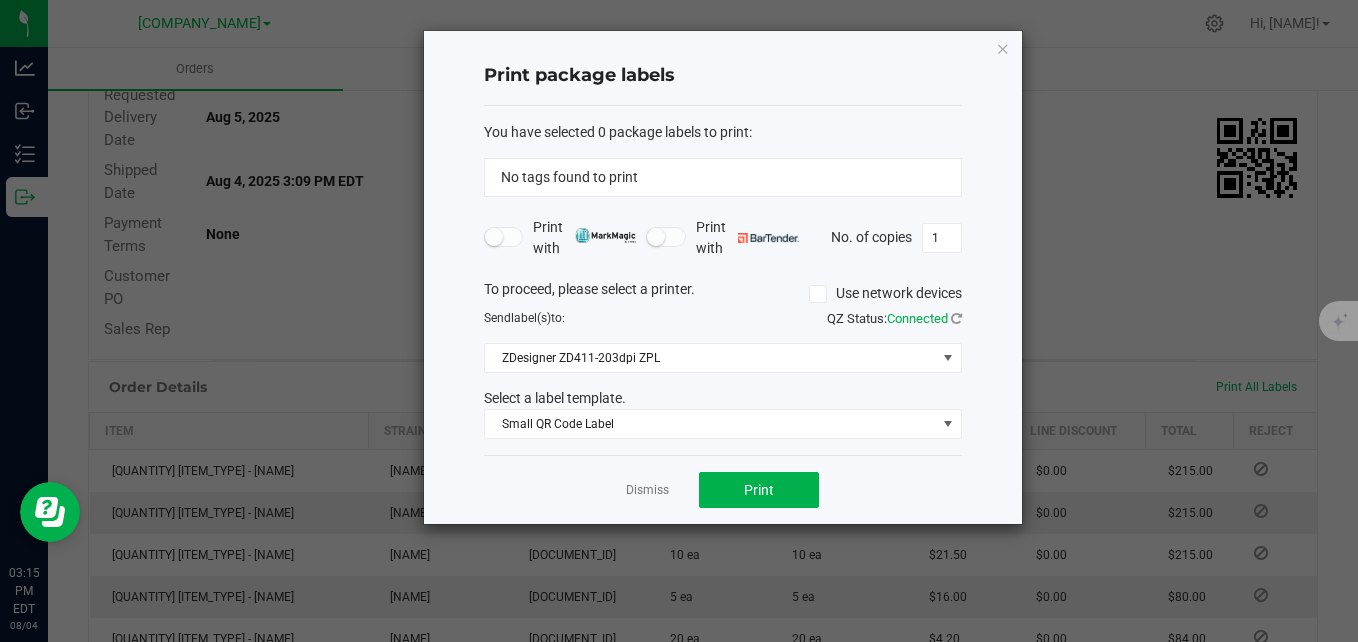 click on "No tags found to print" 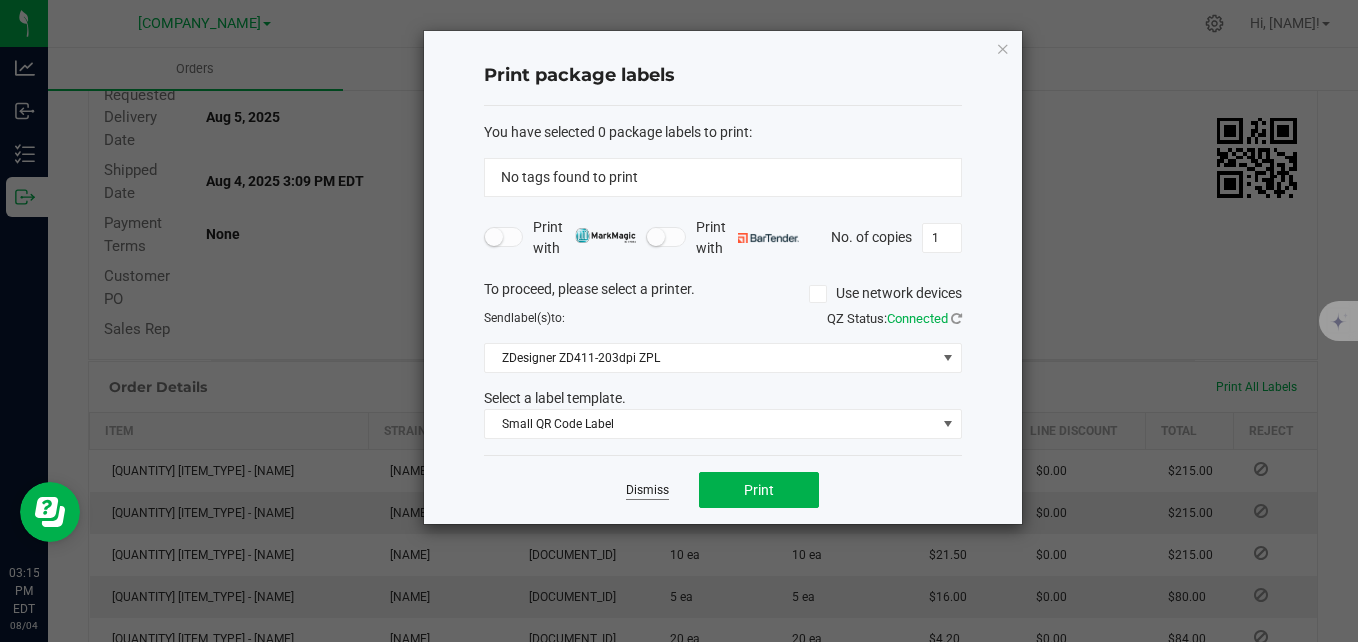 click on "Dismiss" 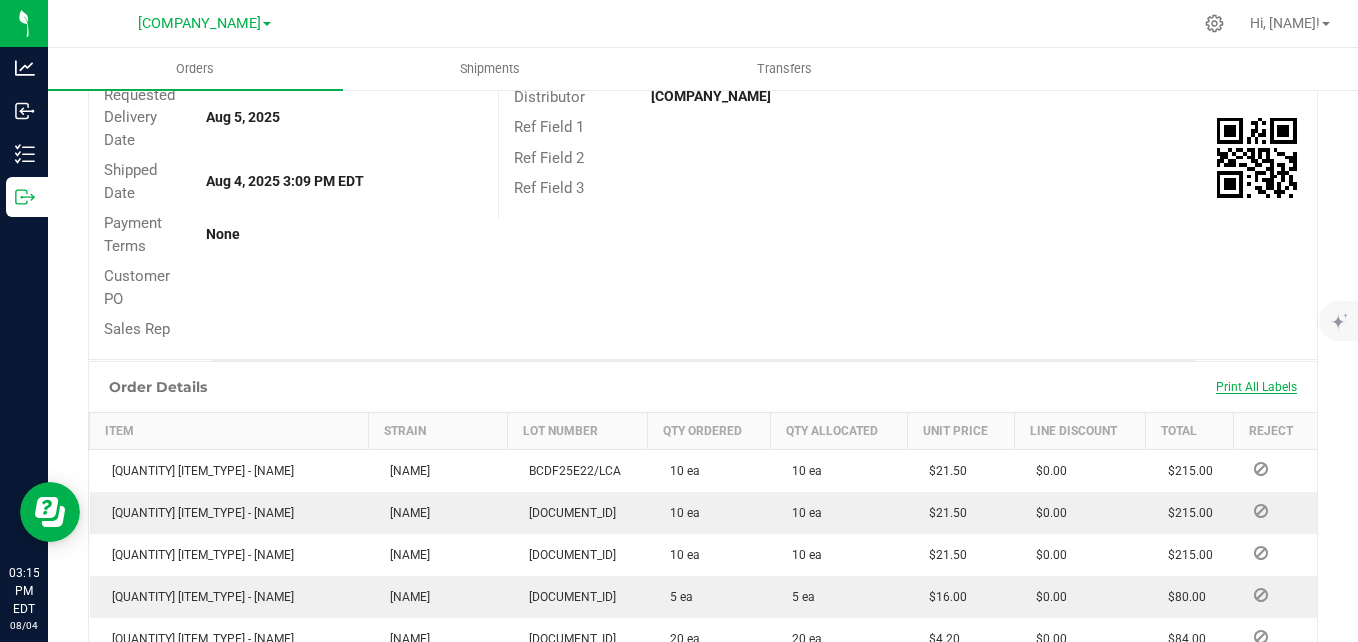 click on "Print All Labels" at bounding box center (1256, 387) 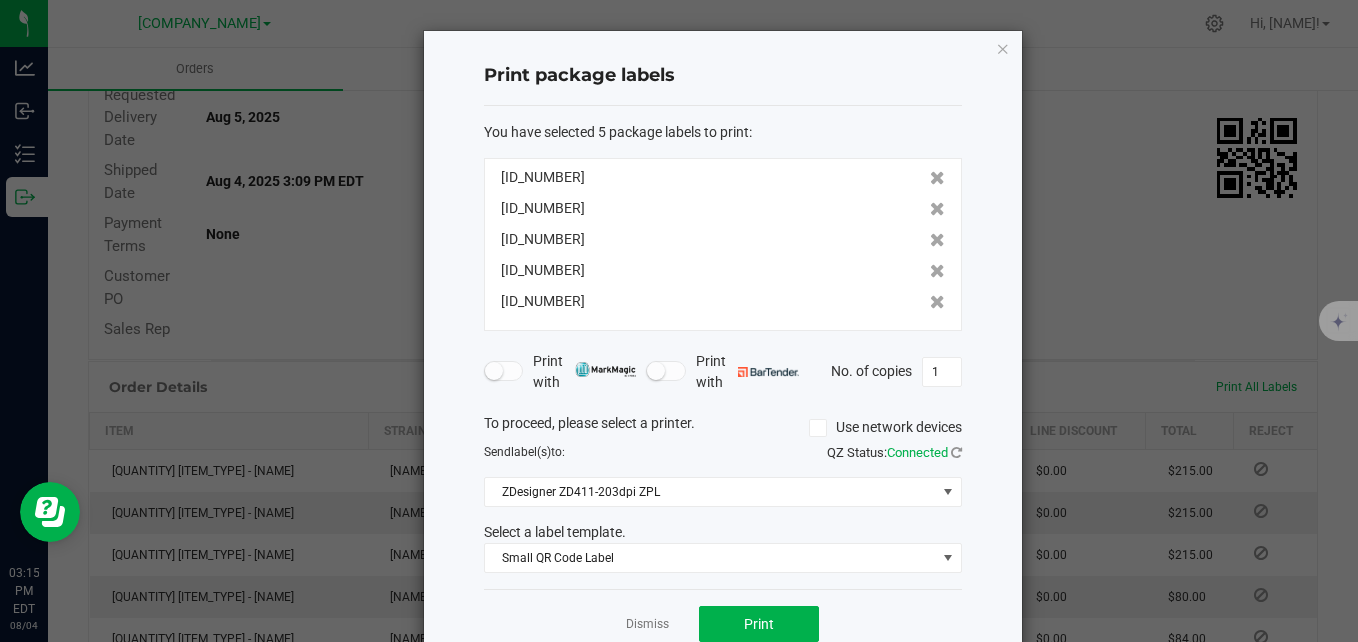 click on "[ID_NUMBER]   [ID_NUMBER]   [ID_NUMBER]   [ID_NUMBER]   [ID_NUMBER]" 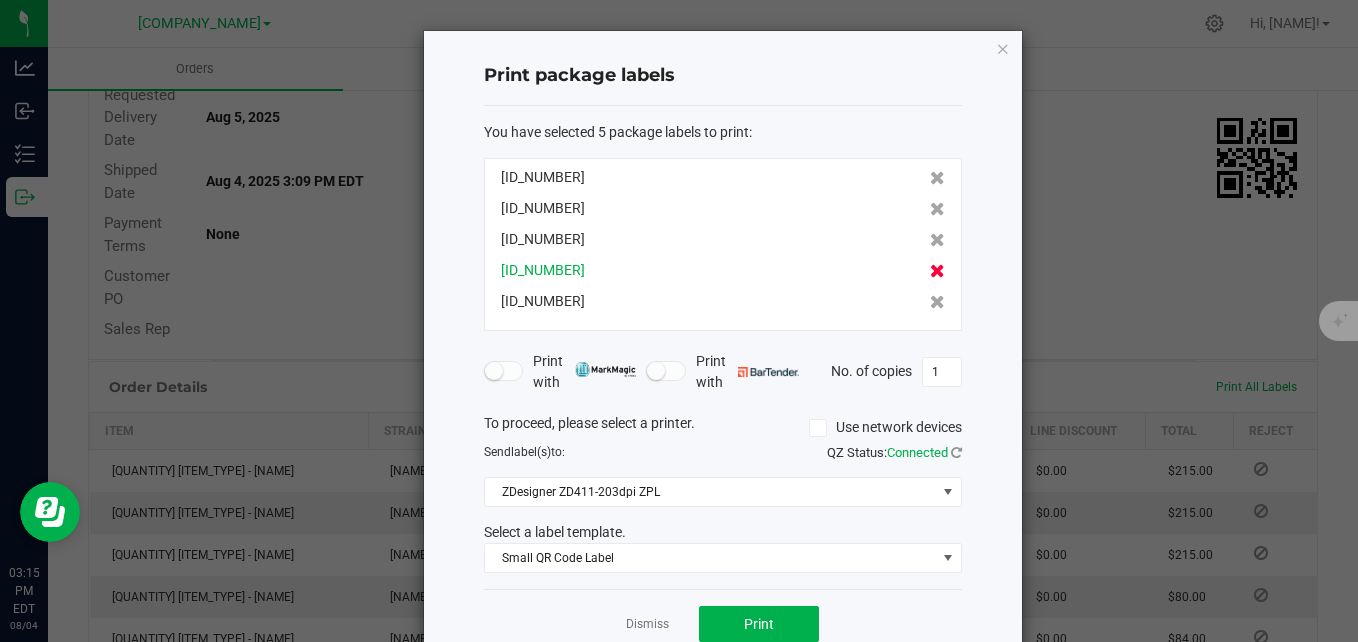 click 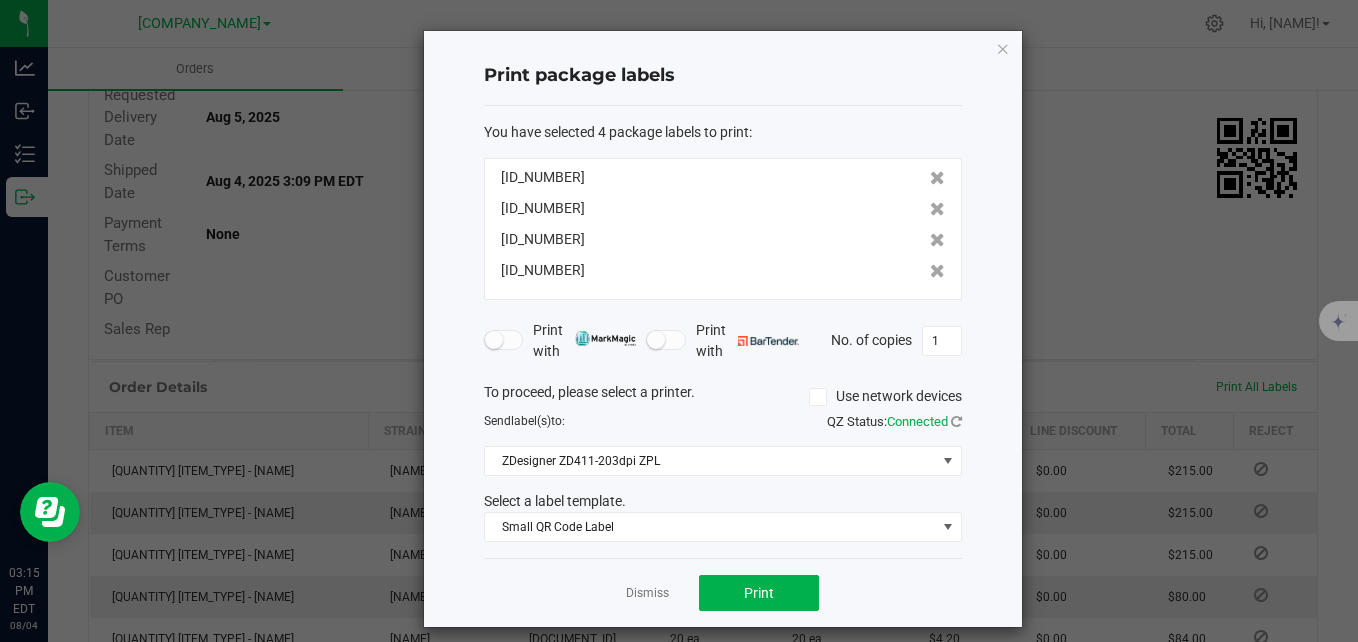 click on "[ID_NUMBER]   [ID_NUMBER]   [ID_NUMBER]   [ID_NUMBER]" 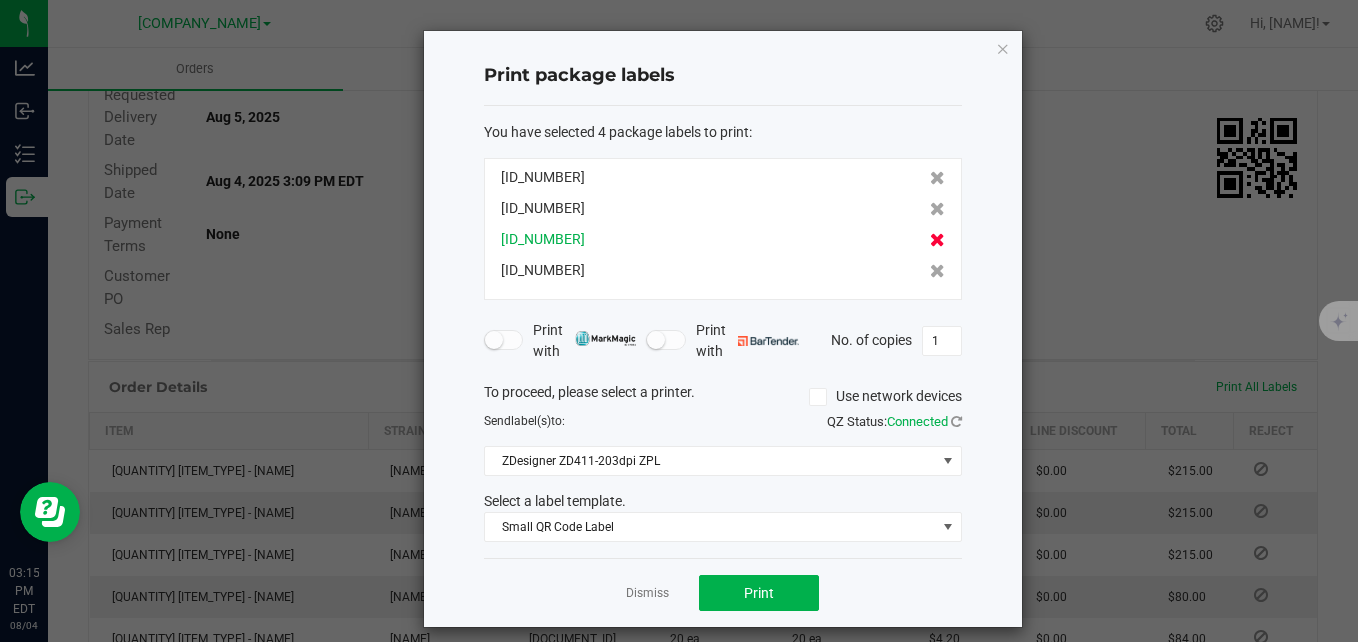 click 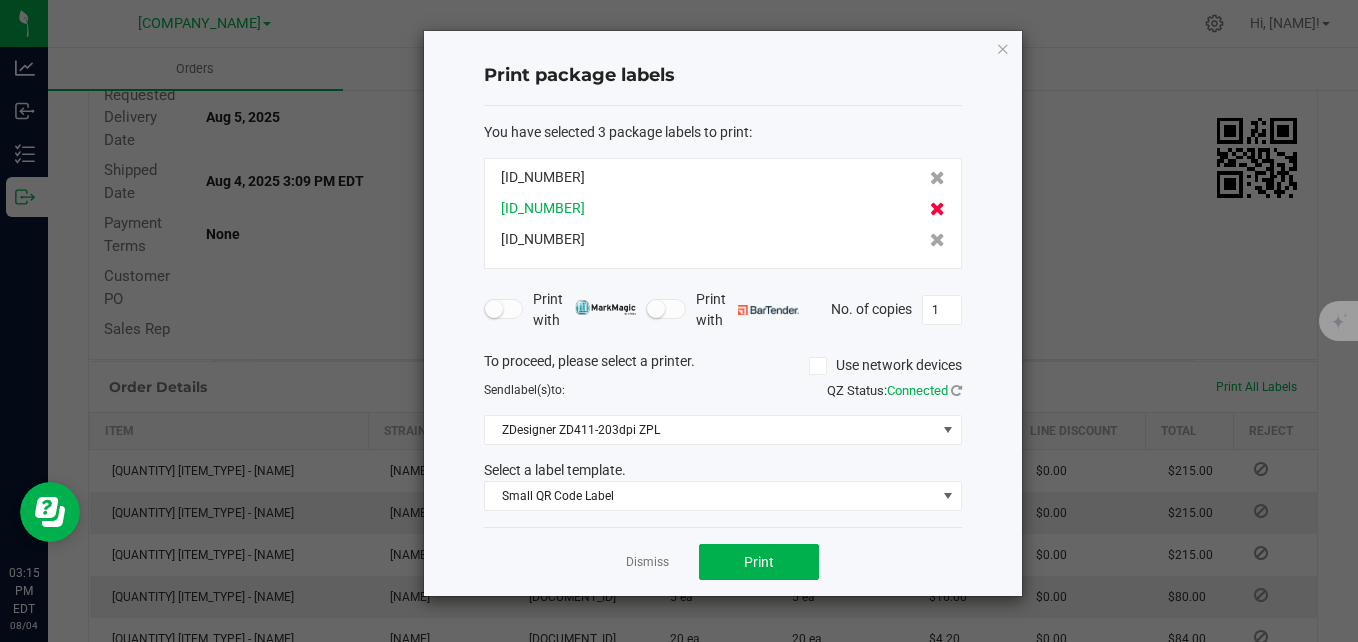 click 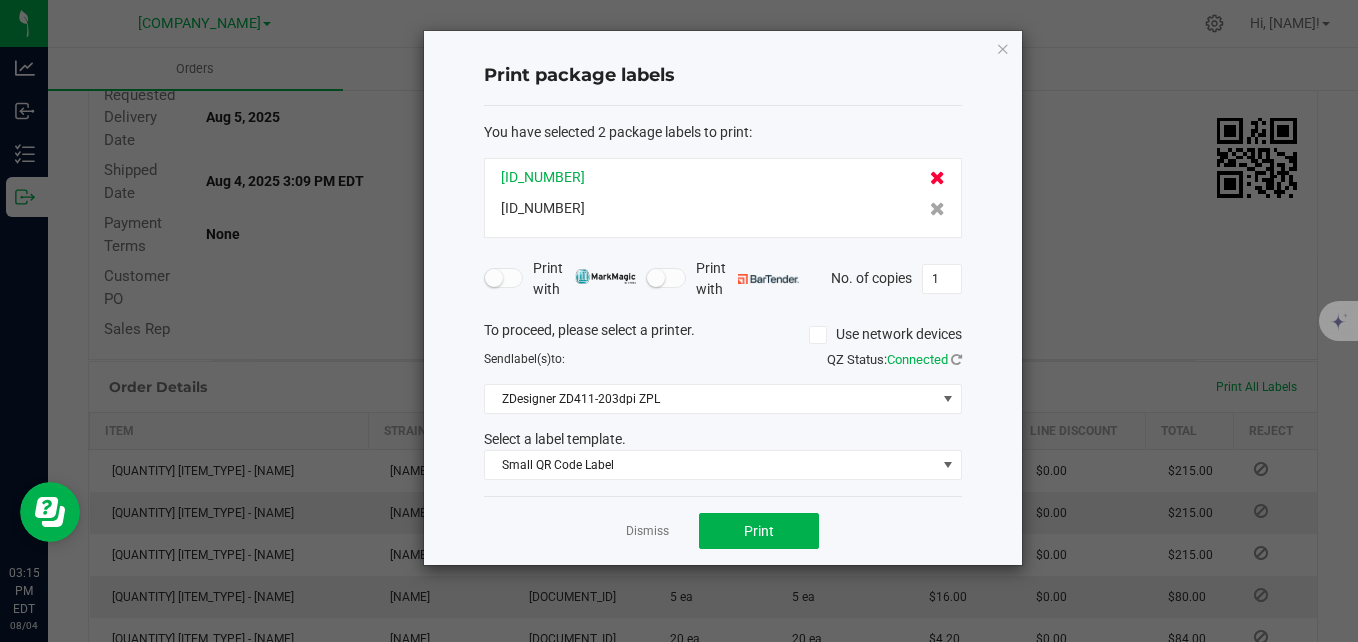 click 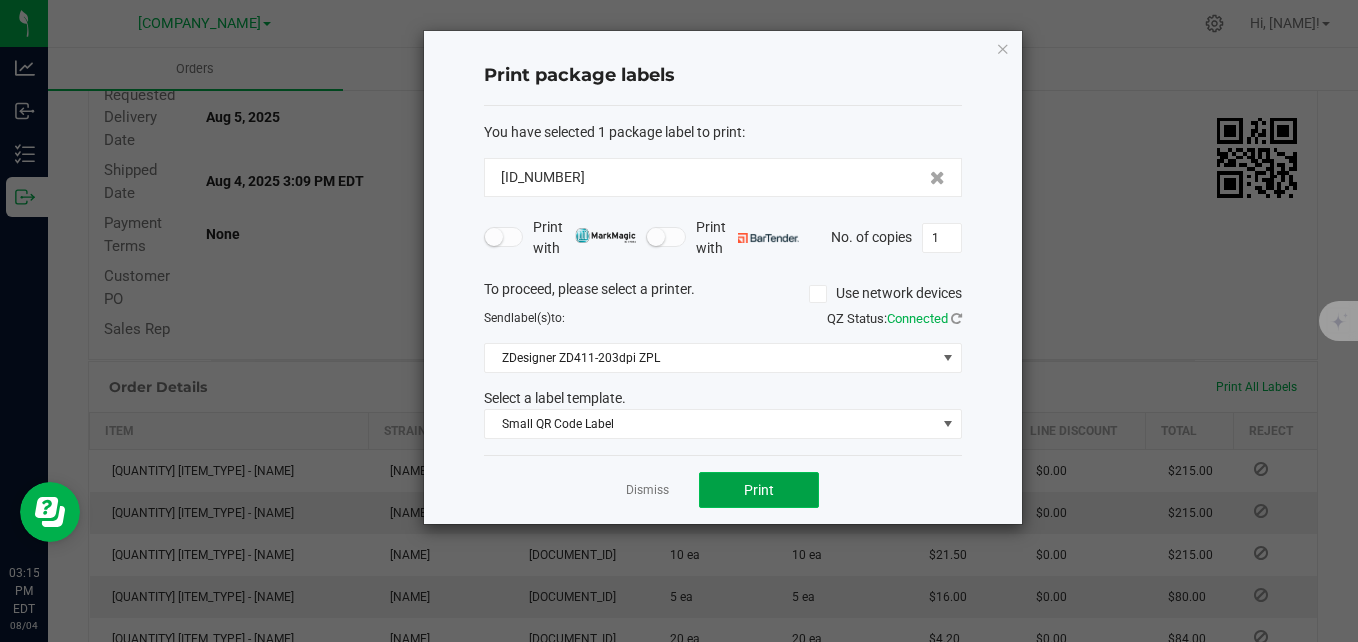 click on "Print" 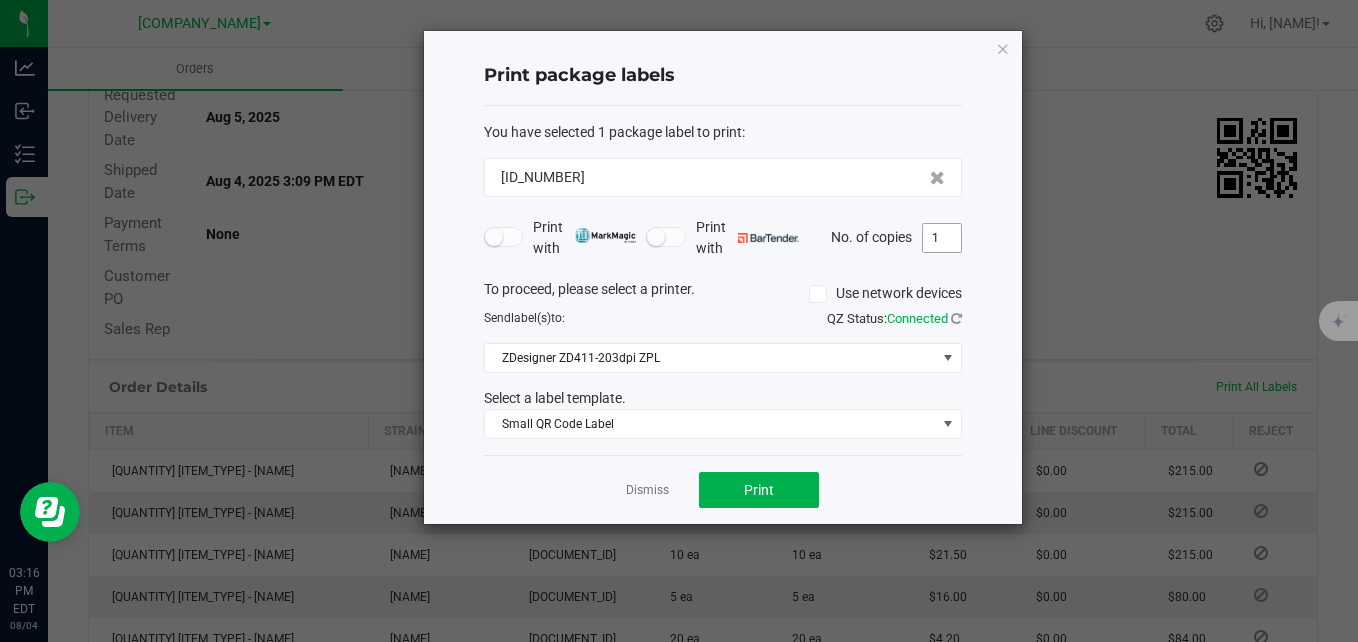 click on "1" at bounding box center (942, 238) 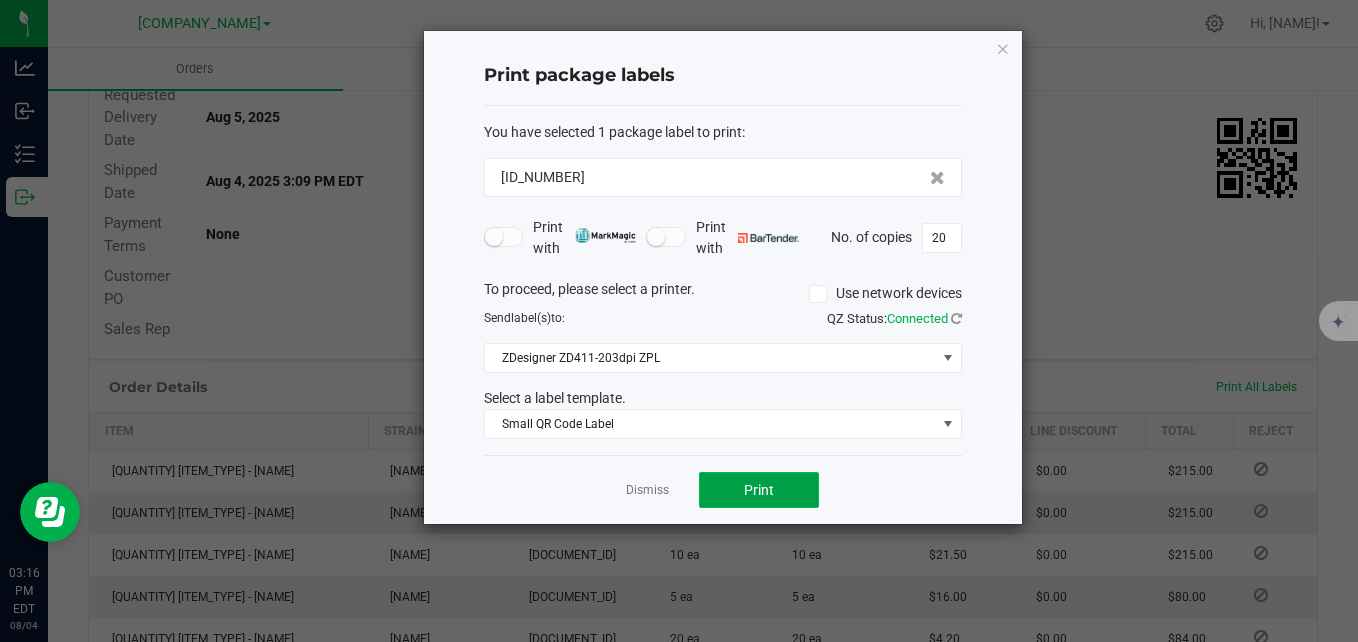 click on "Print" 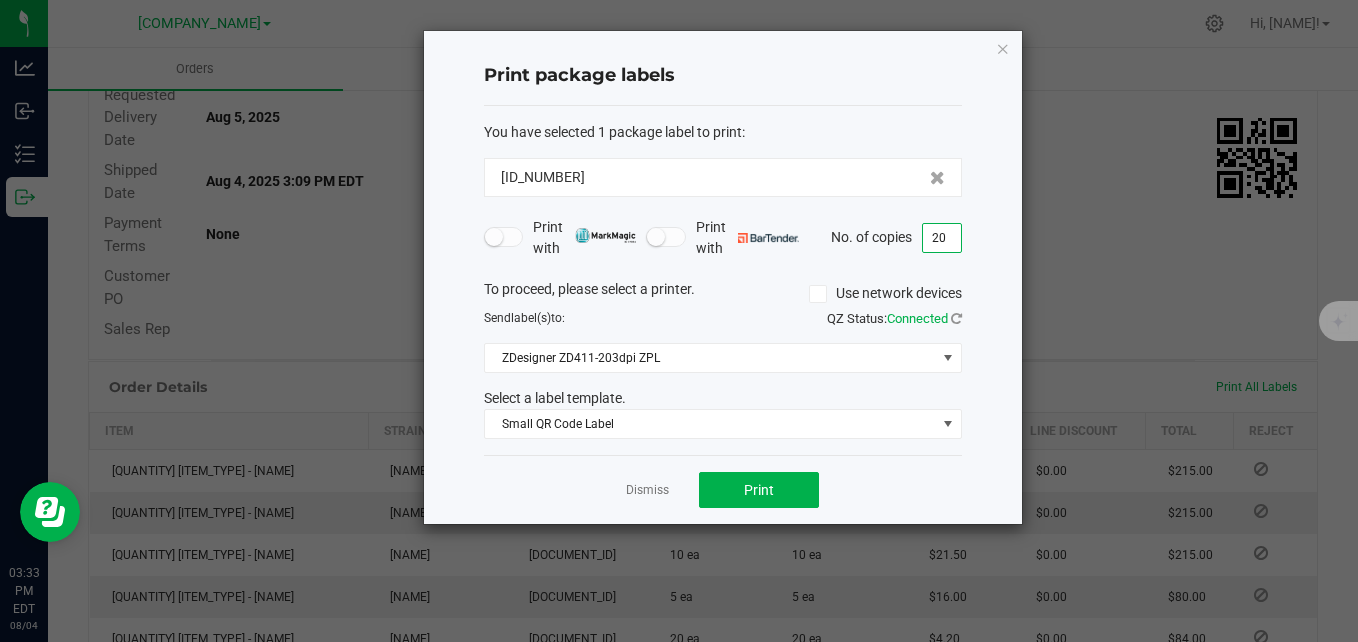 click on "20" at bounding box center (942, 238) 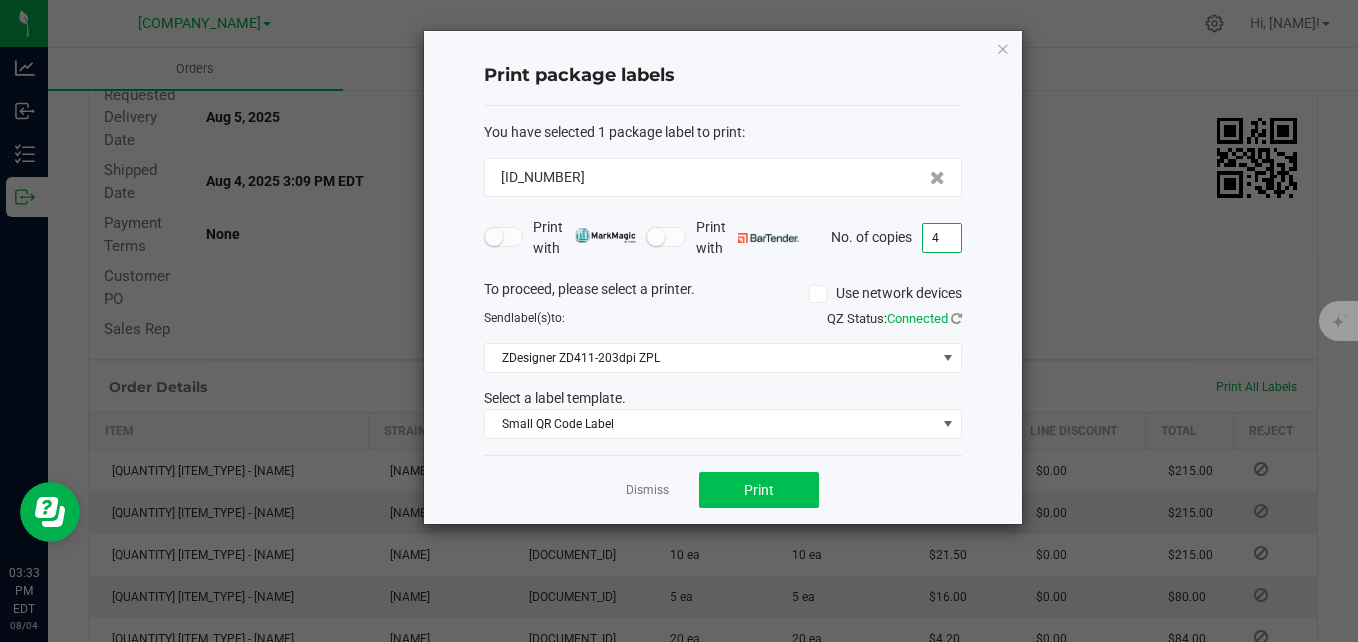 type on "4" 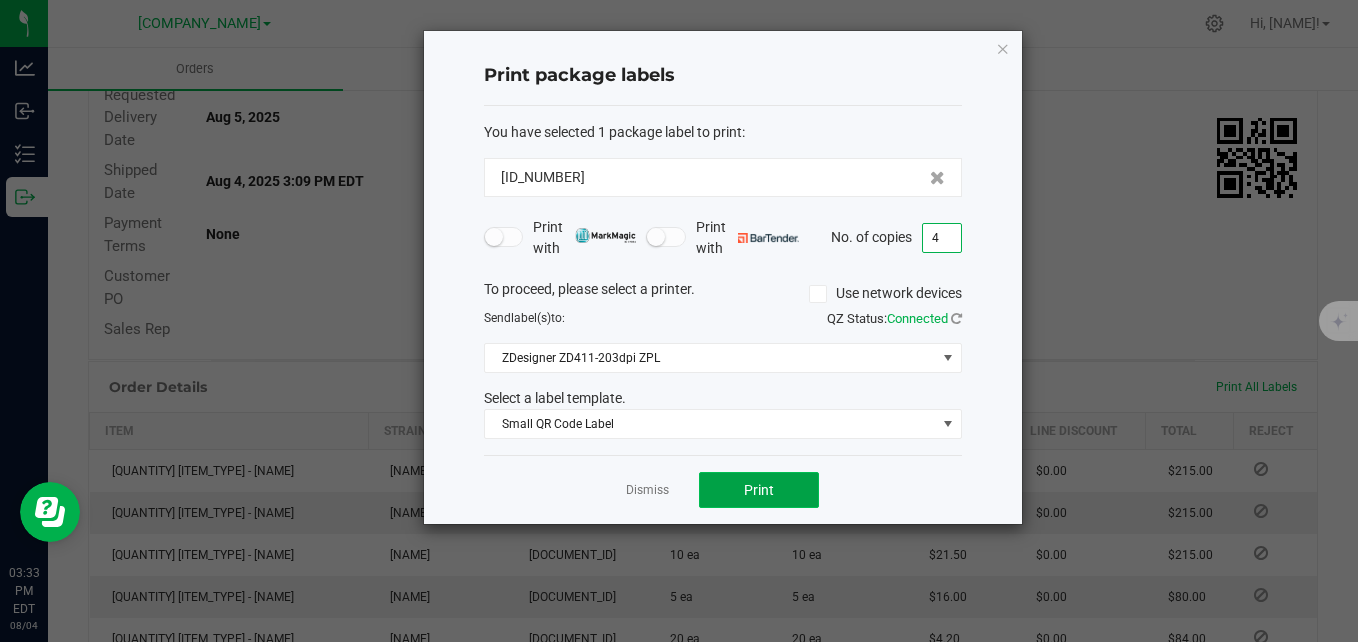 click on "Print" 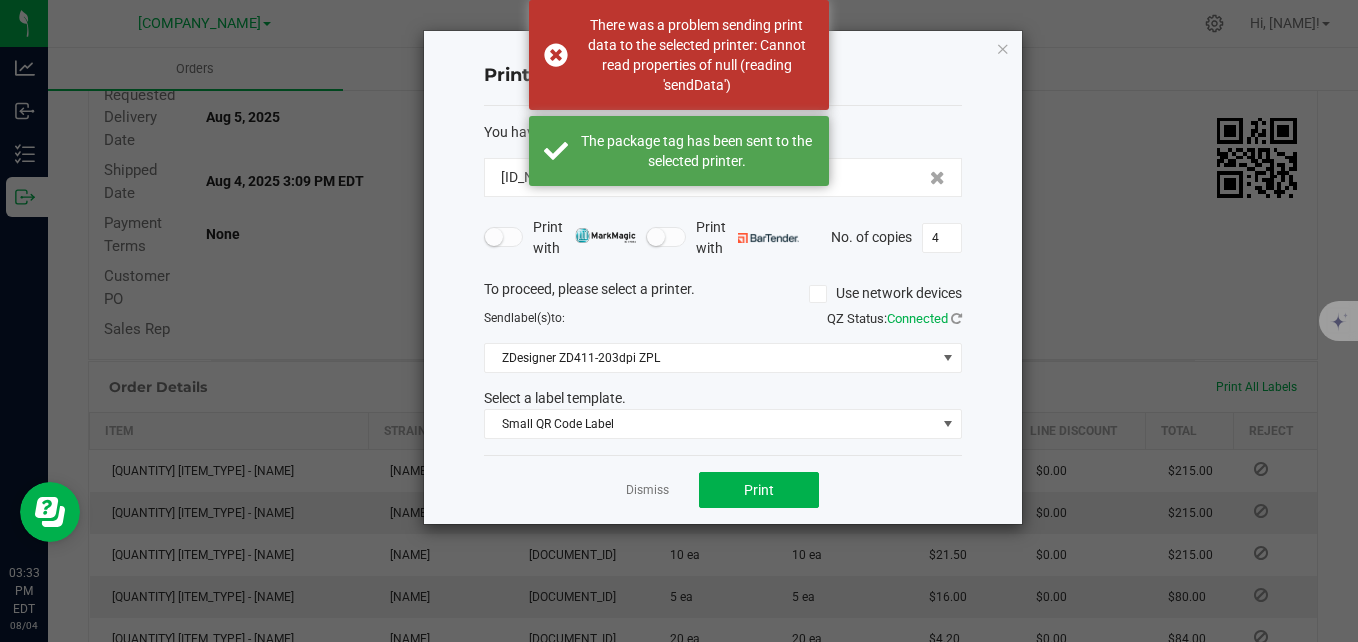 click on "Print package labels  You have selected 1 package label to print  :   [ID_NUMBER]   Print with   Print with   No. of copies  4  To proceed, please select a printer.   Use network devices  Send  label(s)  to:  QZ Status:   Connected  ZDesigner ZD411-203dpi ZPL  Select a label template.  Small QR Code Label  Dismiss   Print" 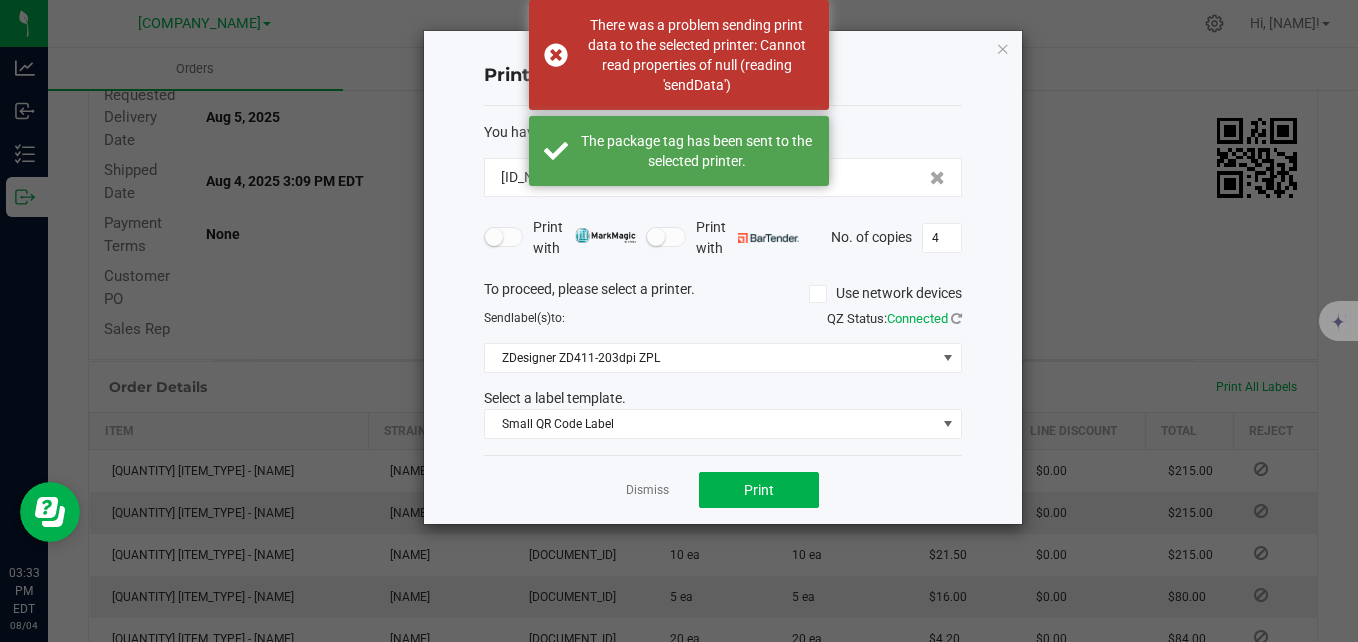 click on "You have selected 1 package label to print  :" 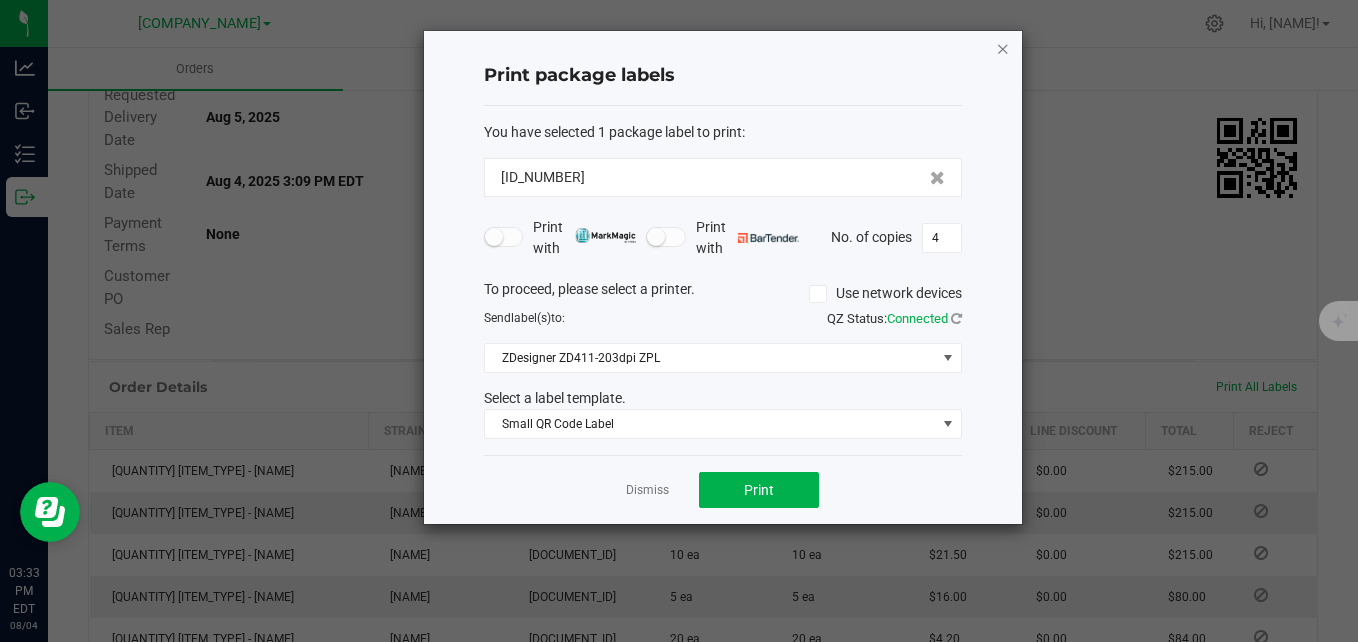 click 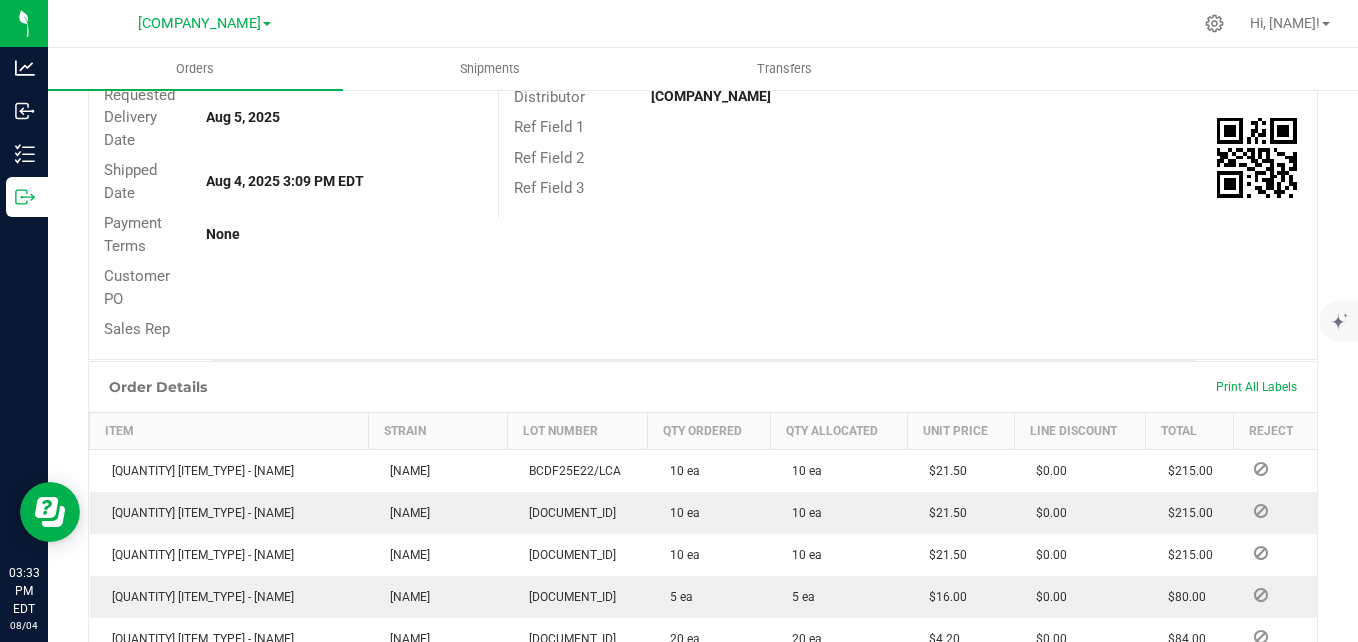 scroll, scrollTop: 246, scrollLeft: 0, axis: vertical 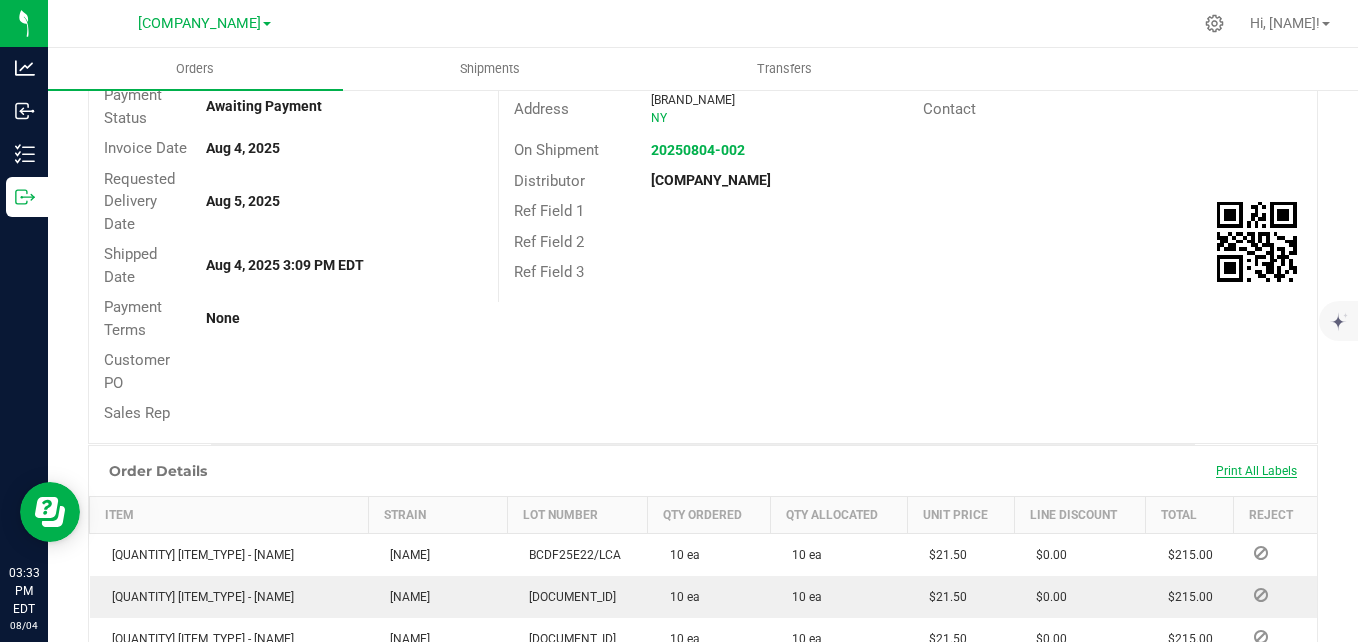 click on "Print All Labels" at bounding box center [1256, 471] 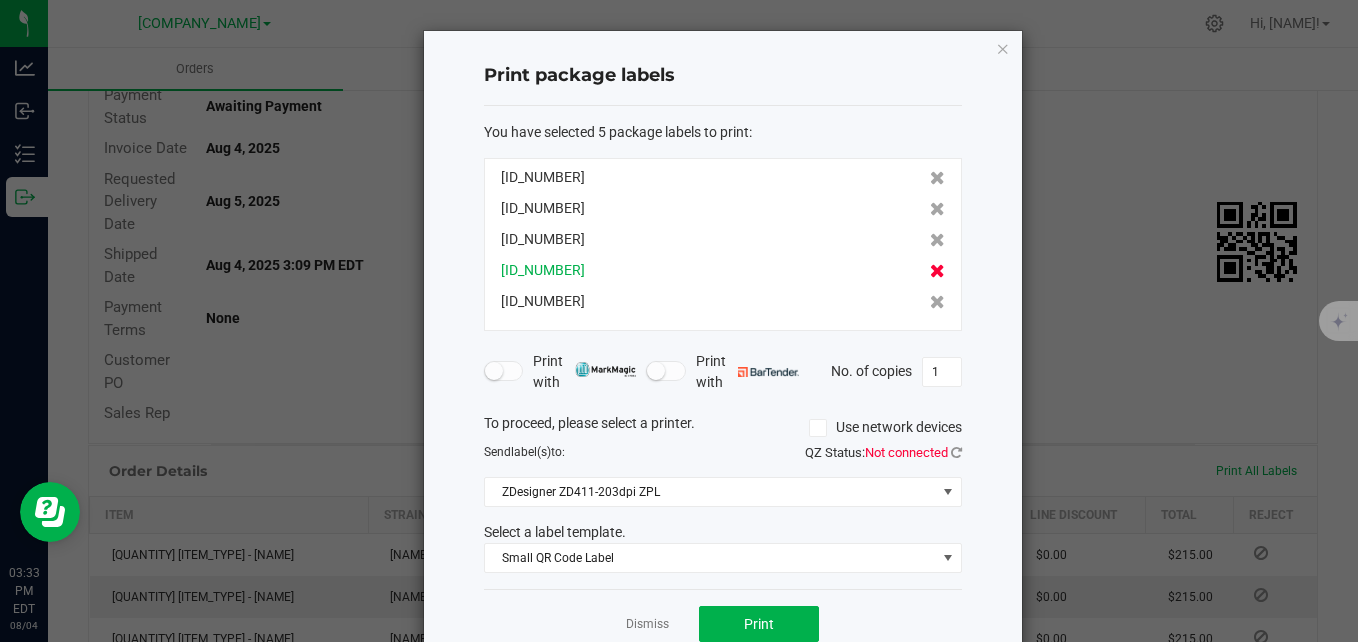 click 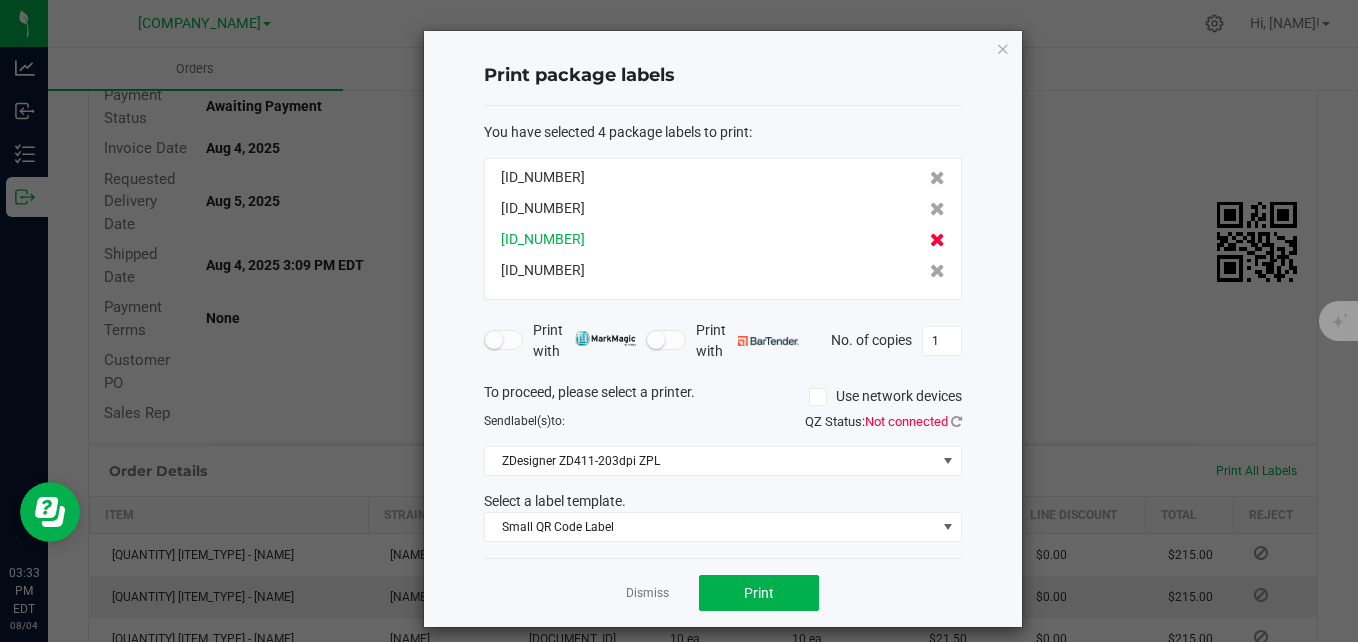 click 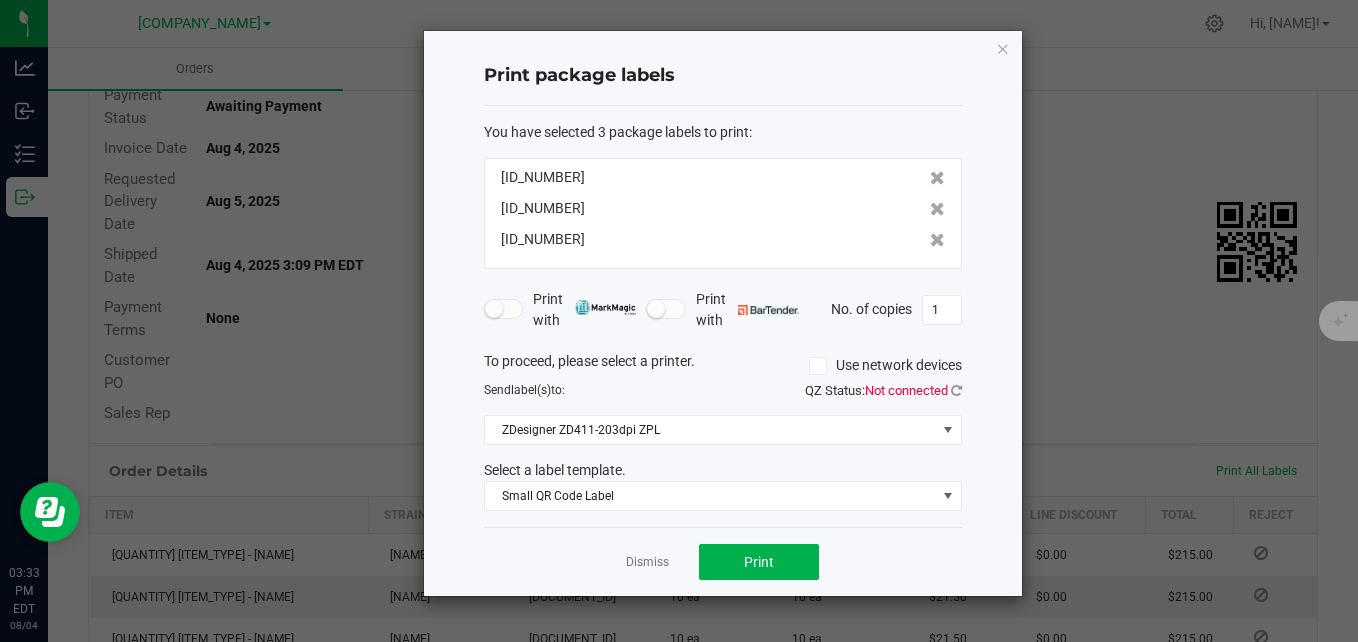 click on "[ID_NUMBER]   [ID_NUMBER]   [ID_NUMBER]" 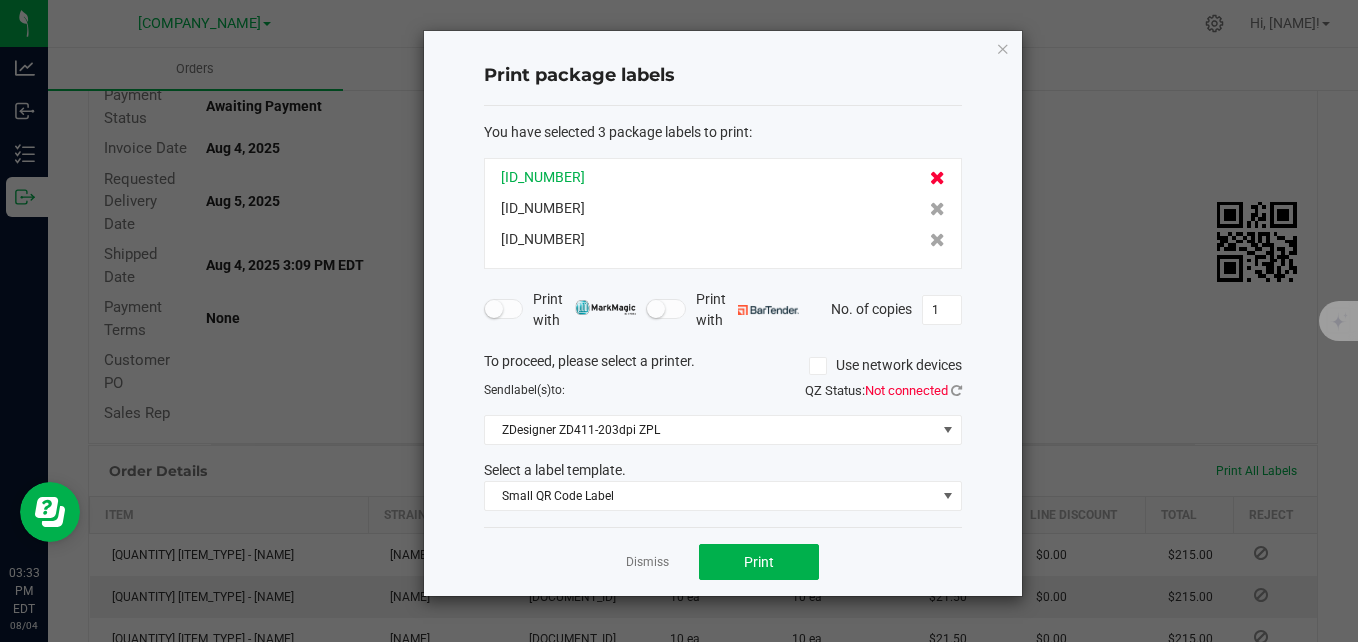 click 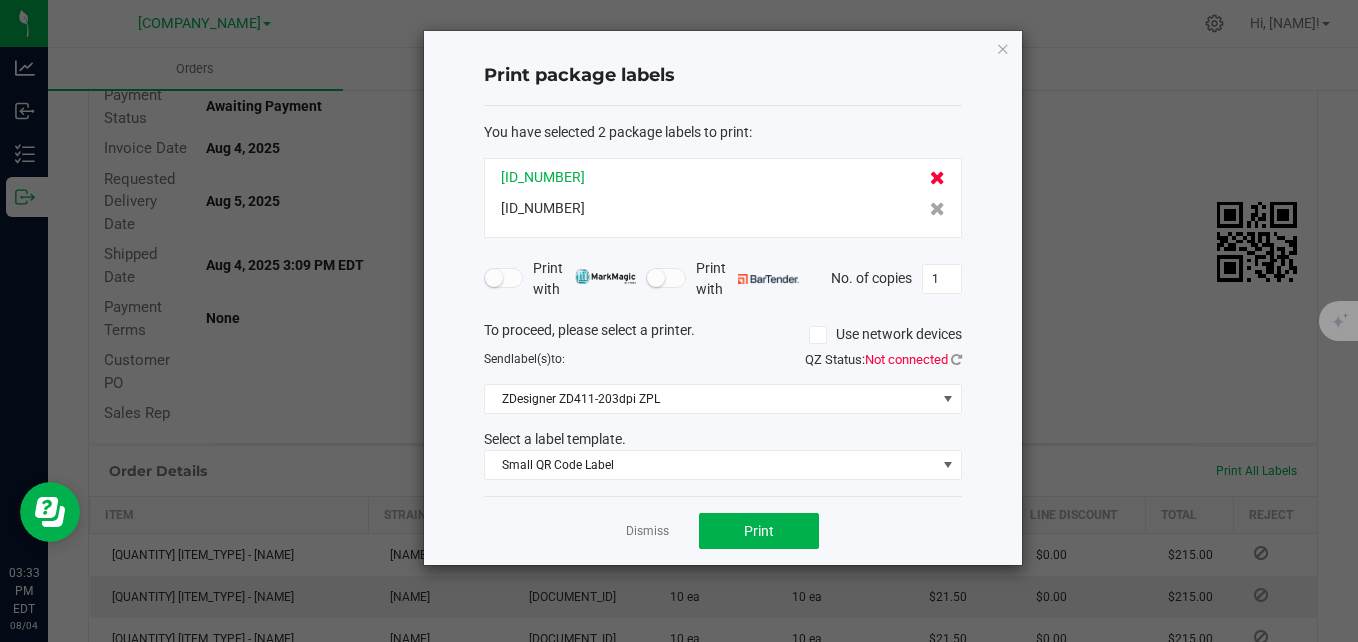 click 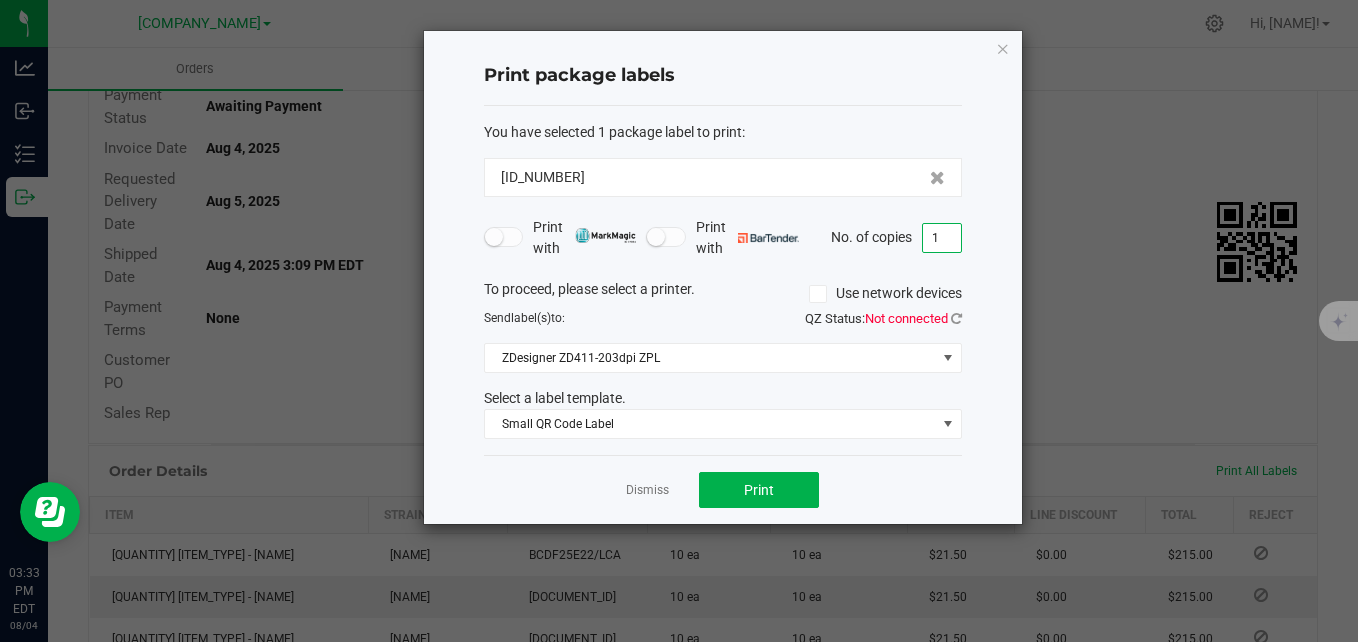 click on "1" at bounding box center [942, 238] 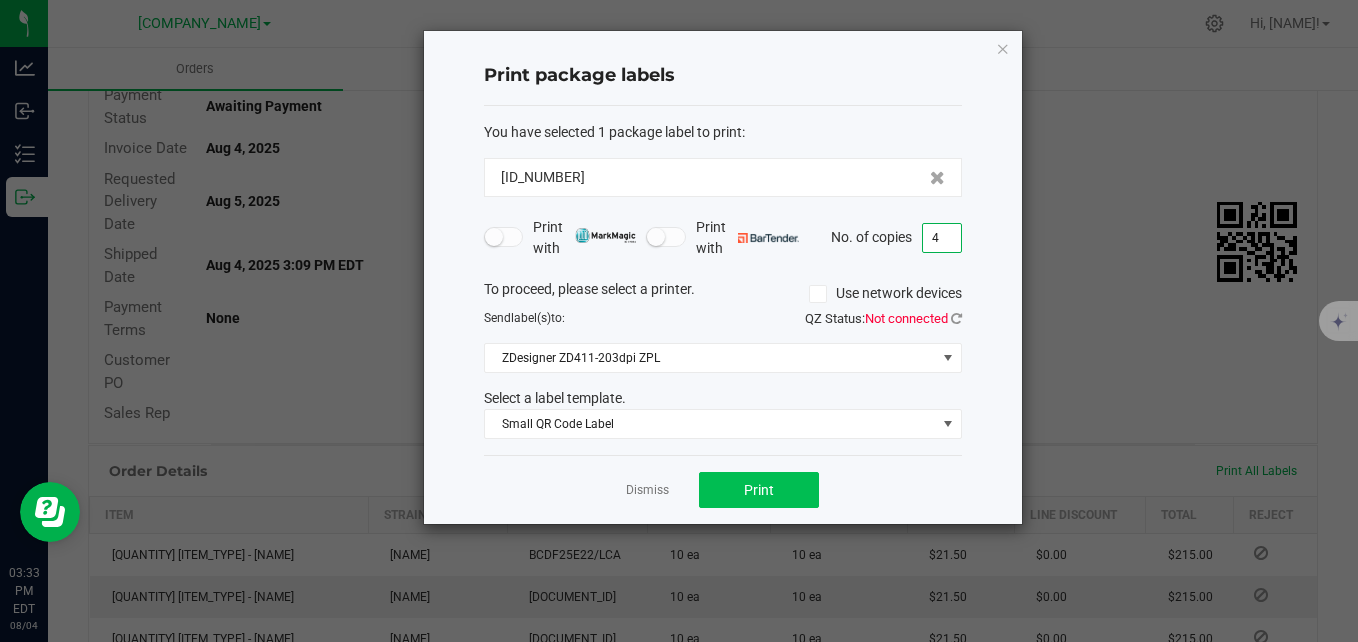 type on "4" 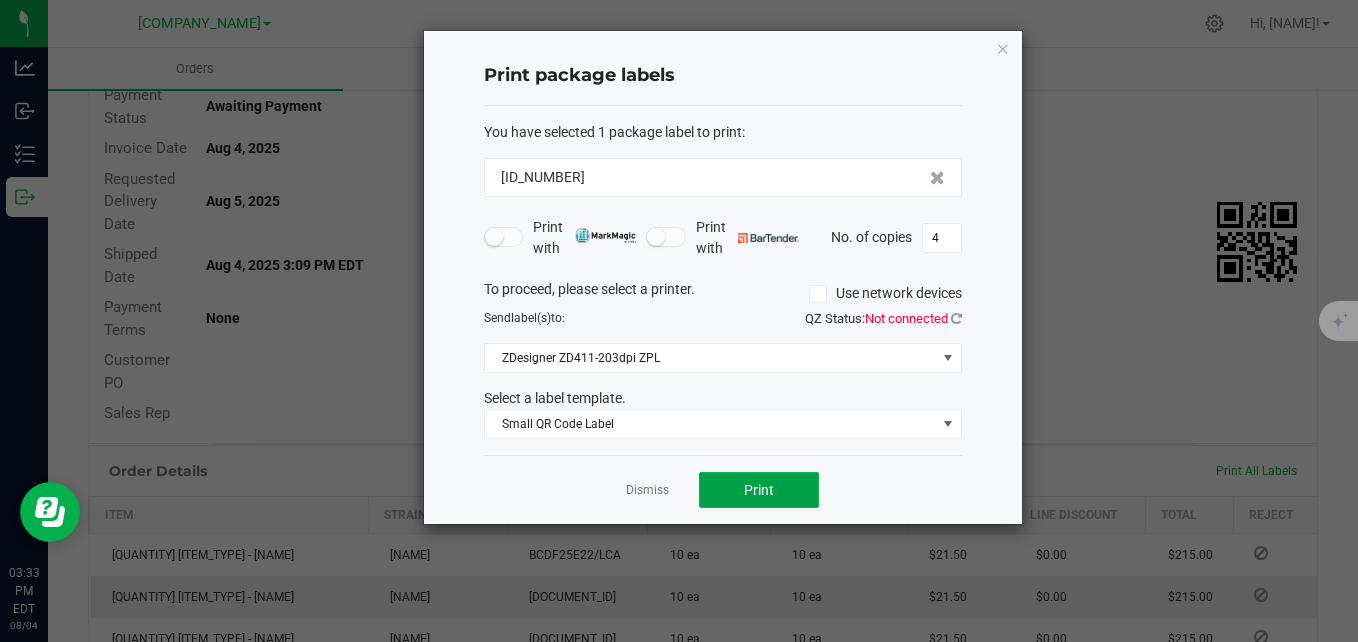 drag, startPoint x: 754, startPoint y: 504, endPoint x: 784, endPoint y: 478, distance: 39.698868 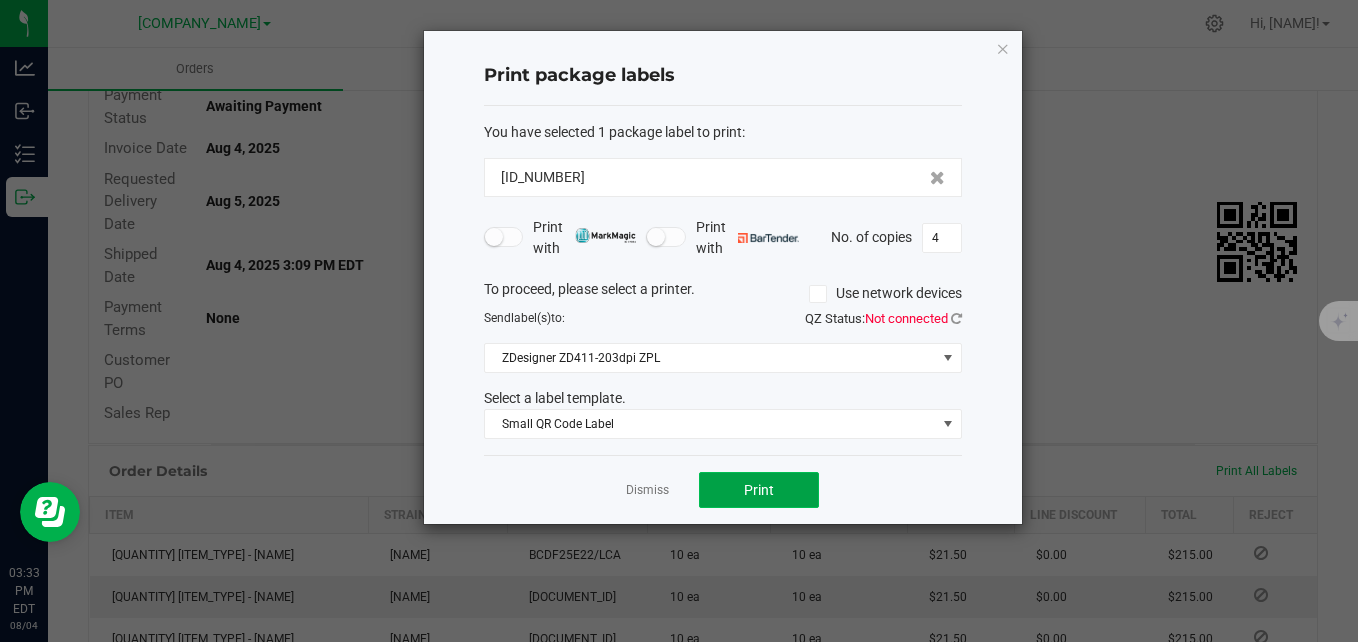 click on "Print" 